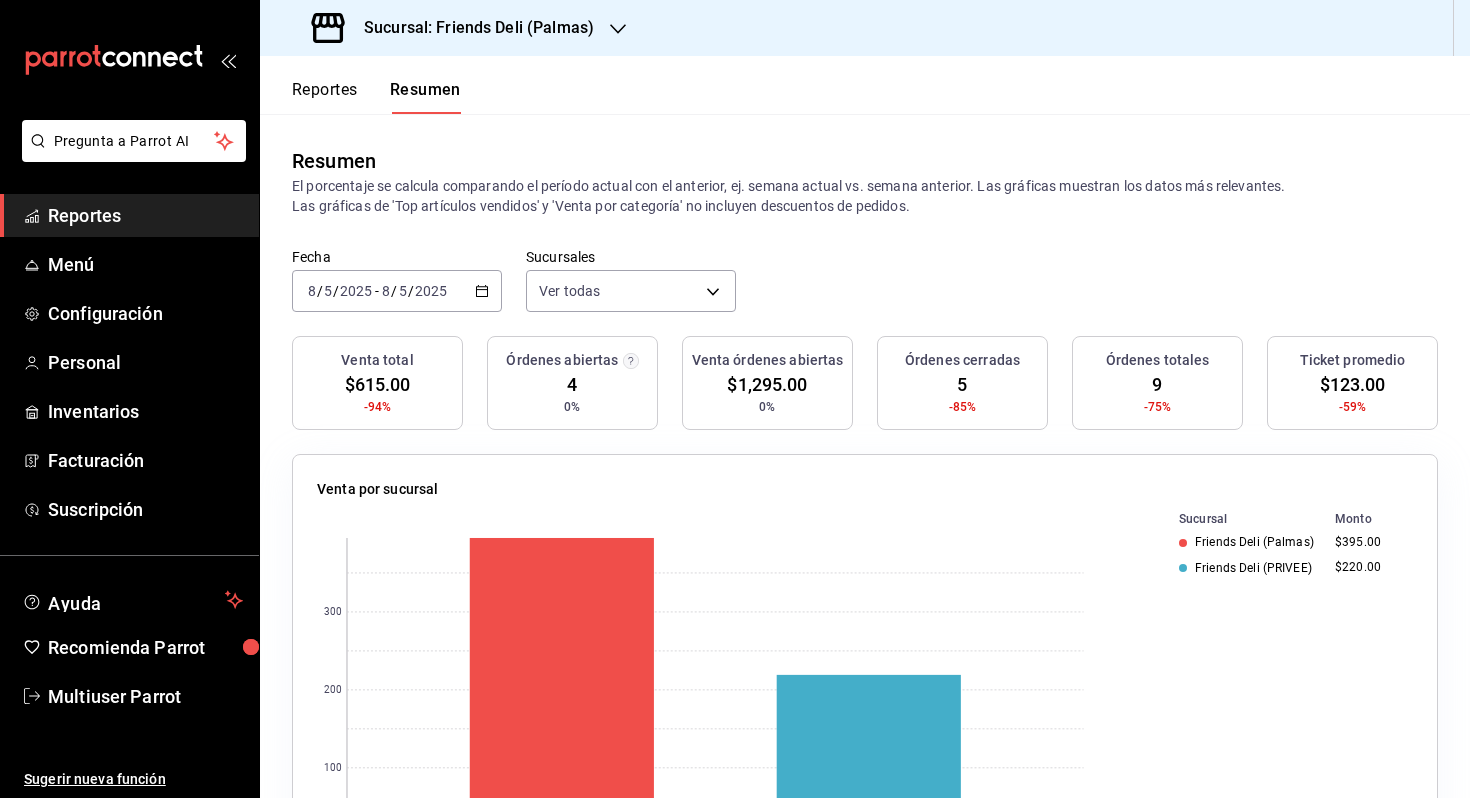 scroll, scrollTop: 0, scrollLeft: 0, axis: both 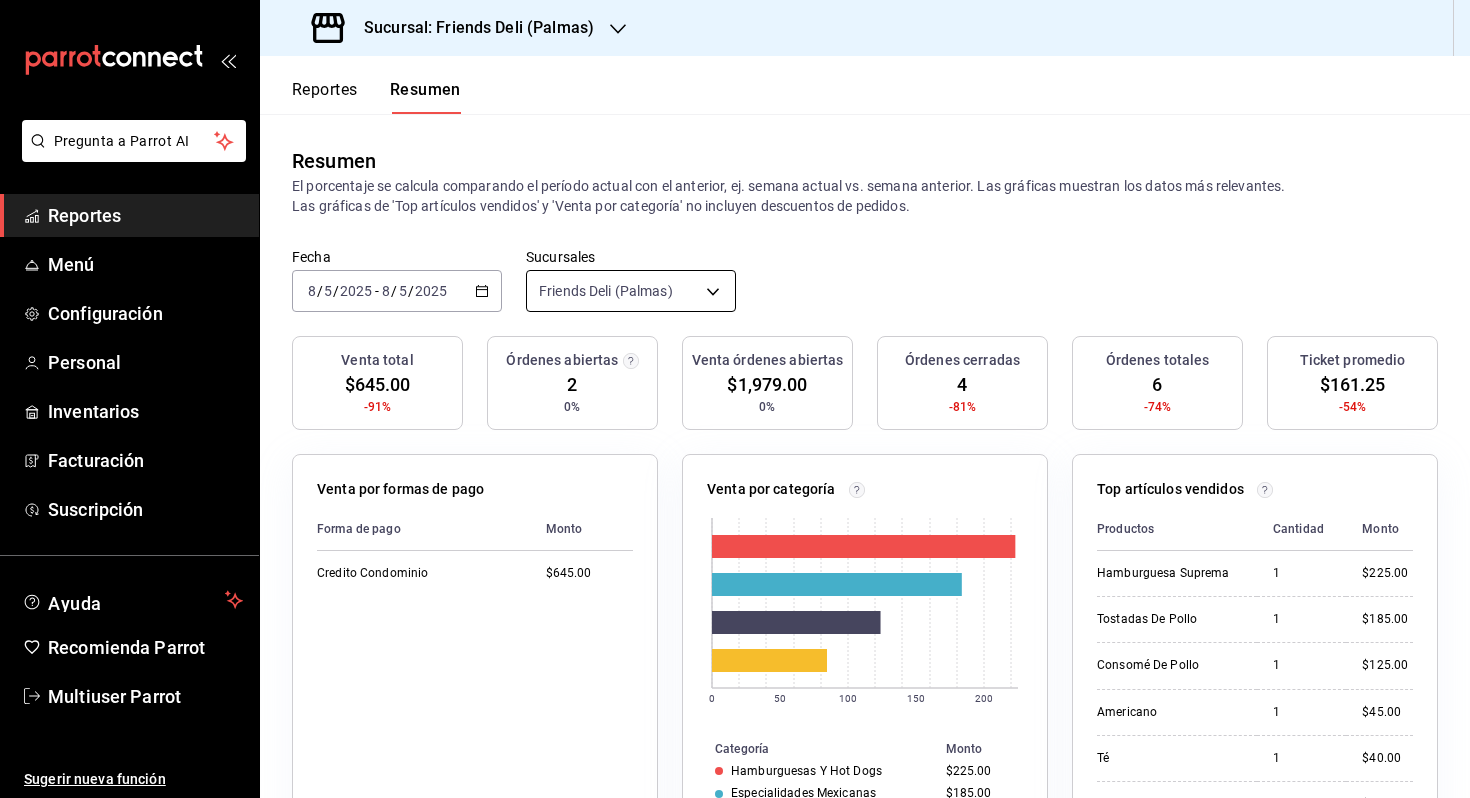 click on "Pregunta a Parrot AI Reportes   Menú   Configuración   Personal   Inventarios   Facturación   Suscripción   Ayuda Recomienda Parrot   Multiuser Parrot   Sugerir nueva función   Sucursal: Friends Deli ([LOCATION]) Reportes Resumen Resumen El porcentaje se calcula comparando el período actual con el anterior, ej. semana actual vs. semana anterior. Las gráficas muestran los datos más relevantes.  Las gráficas de 'Top artículos vendidos' y 'Venta por categoría' no incluyen descuentos de pedidos. Fecha [DATE] [DATE] - [DATE] [DATE] Sucursales Friends Deli ([LOCATION]) [object Object] Venta total $645.00 -91% Órdenes abiertas 2 0% Venta órdenes abiertas $1,979.00 0% Órdenes cerradas 4 -81% Órdenes totales 6 -74% Ticket promedio $161.25 -54% Venta por formas de pago Forma de pago Monto Credito Condominio $645.00 Venta por categoría   0 50 100 150 200 Categoría Monto Hamburguesas Y Hot Dogs $225.00 Especialidades Mexicanas $185.00 Sopas $125.00 Café $85.00 Top artículos vendidos   Monto" at bounding box center (735, 399) 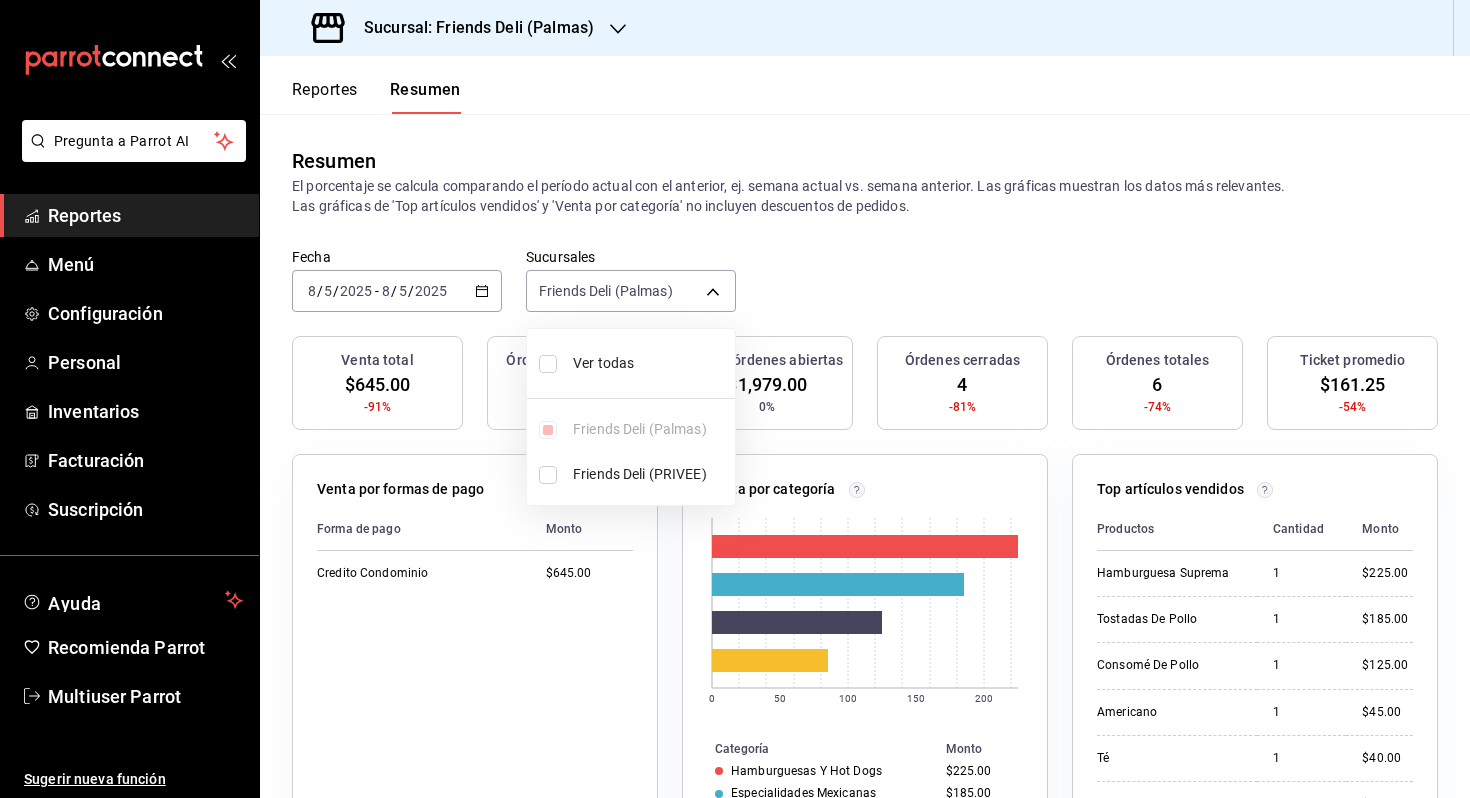 click on "Ver todas" at bounding box center [650, 363] 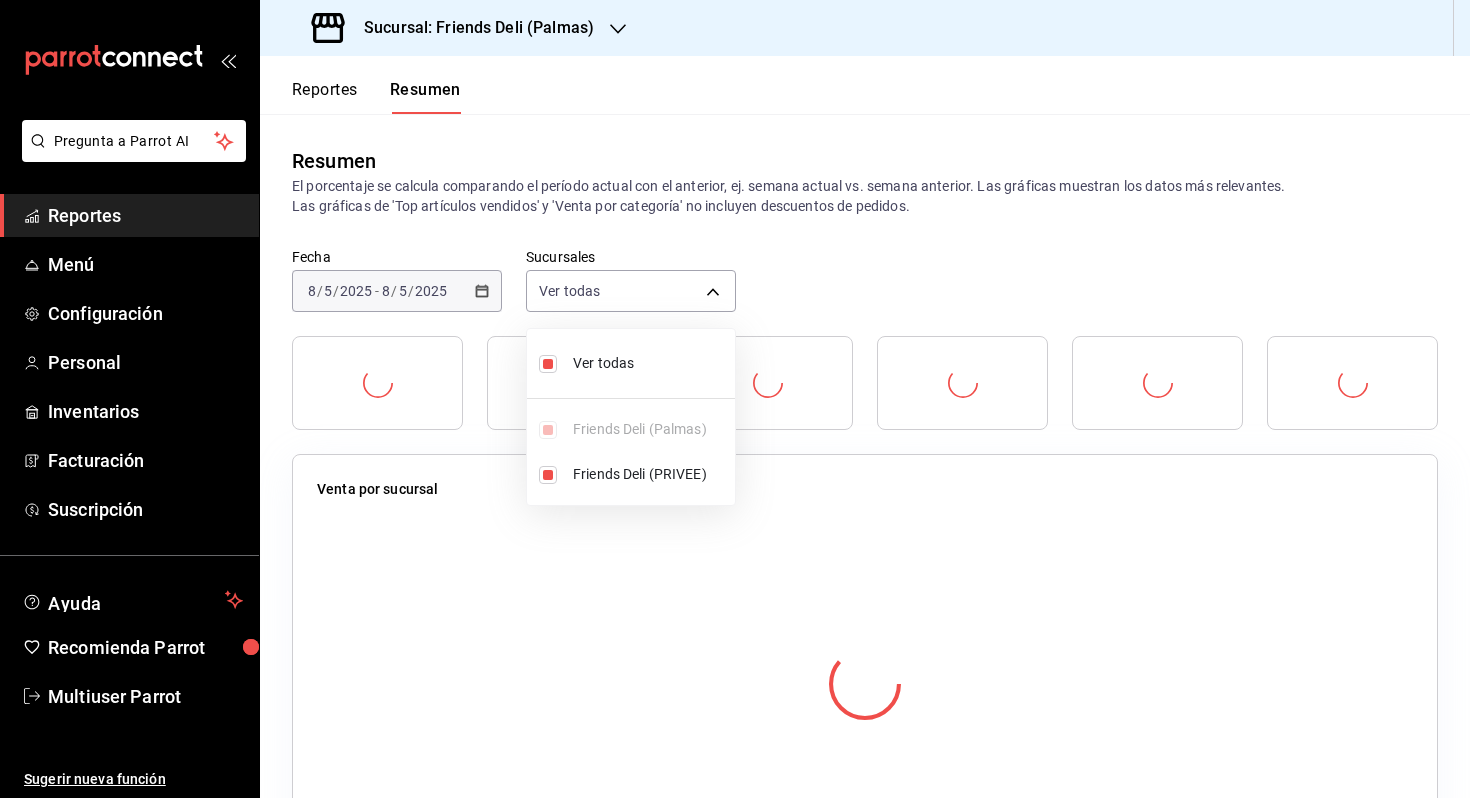 type on "[object Object],[object Object]" 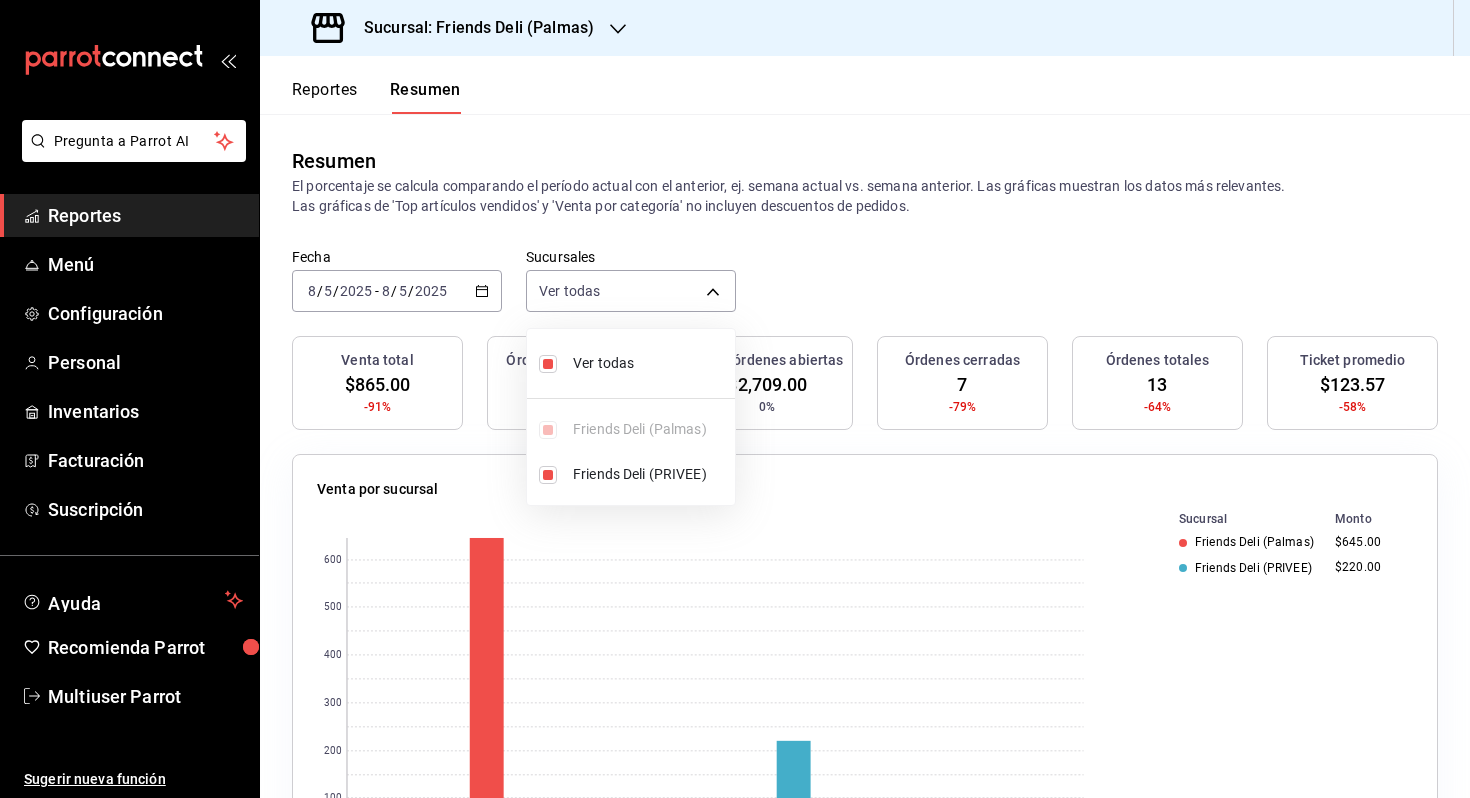click at bounding box center [735, 399] 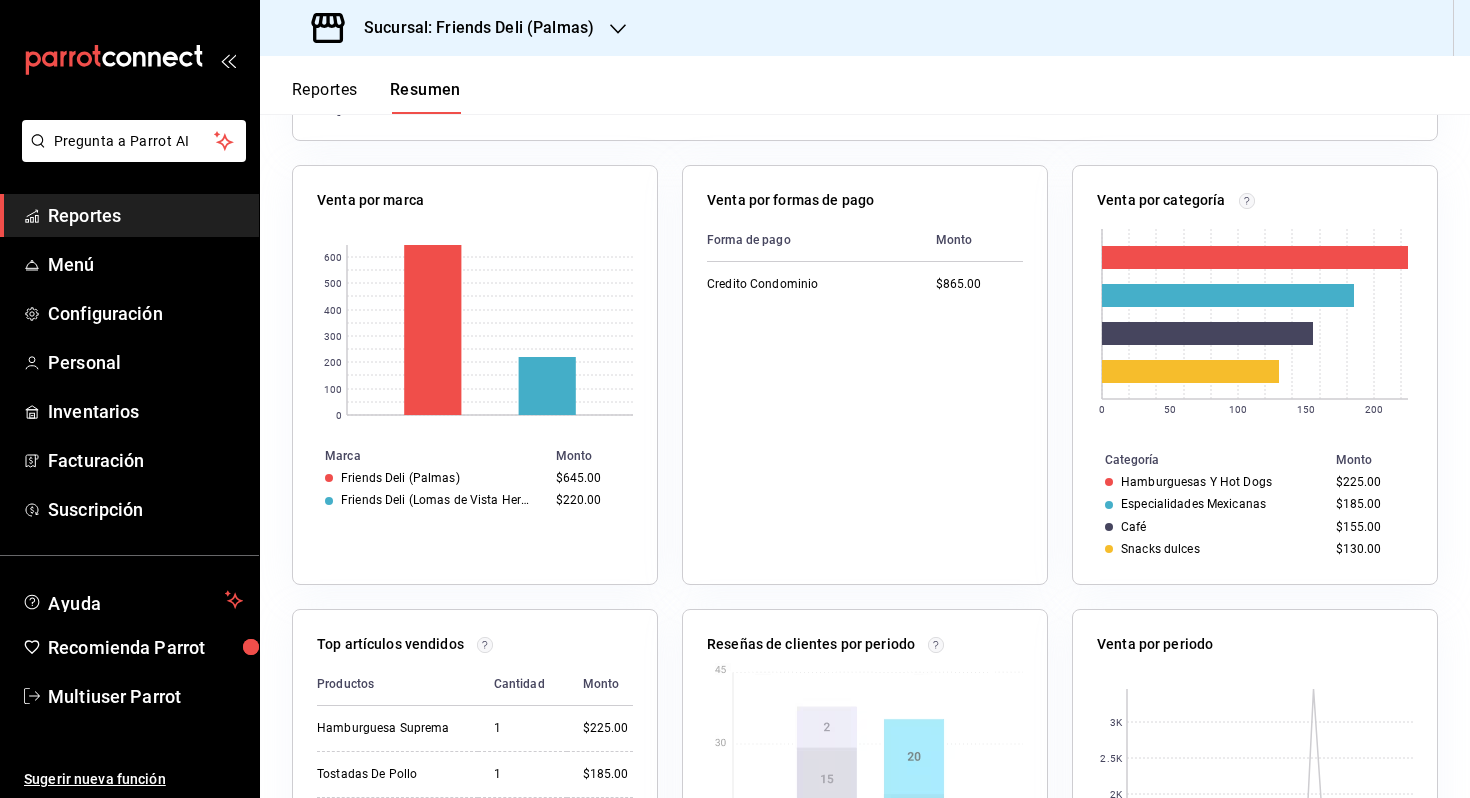scroll, scrollTop: 0, scrollLeft: 0, axis: both 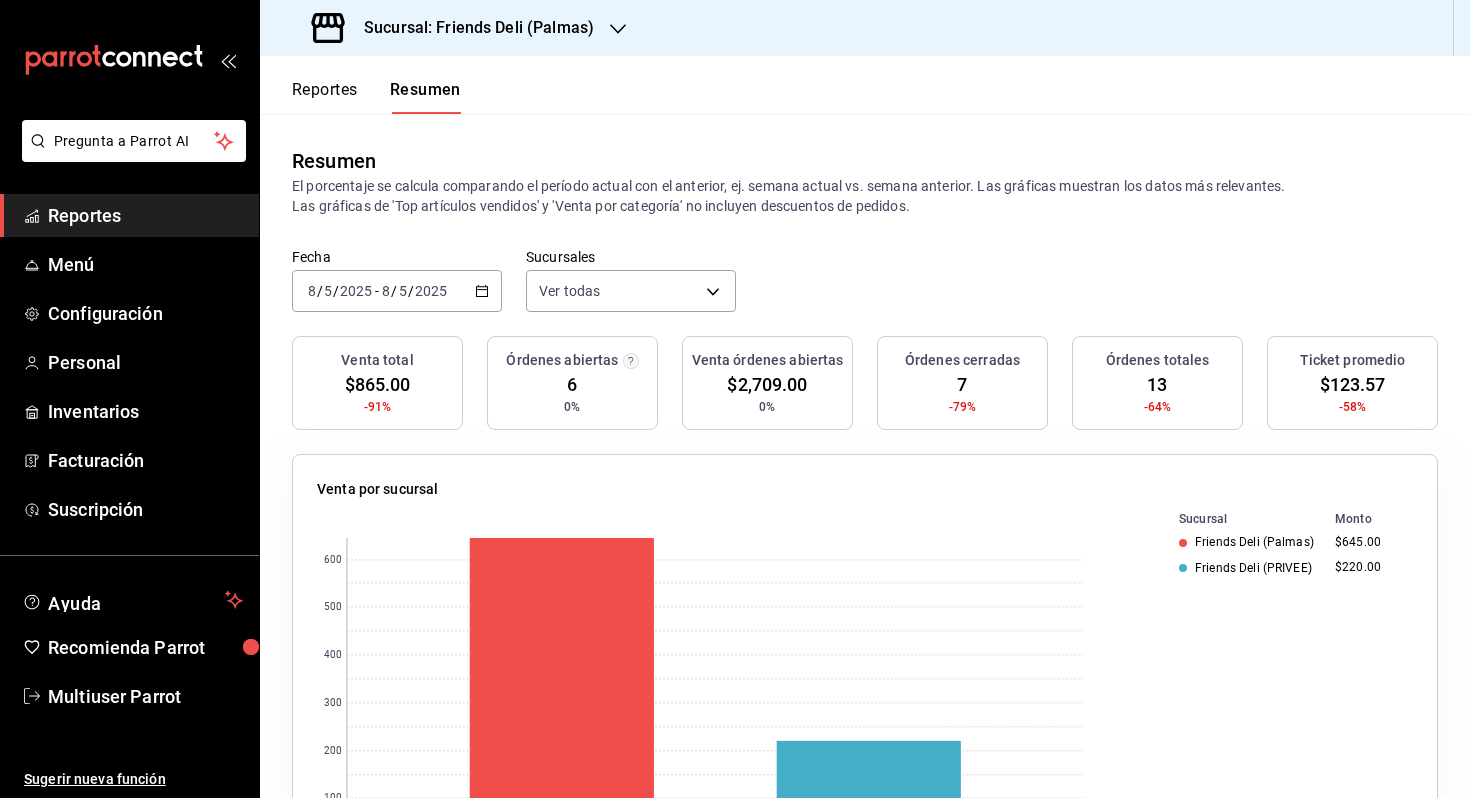 click on "Reportes" at bounding box center (325, 97) 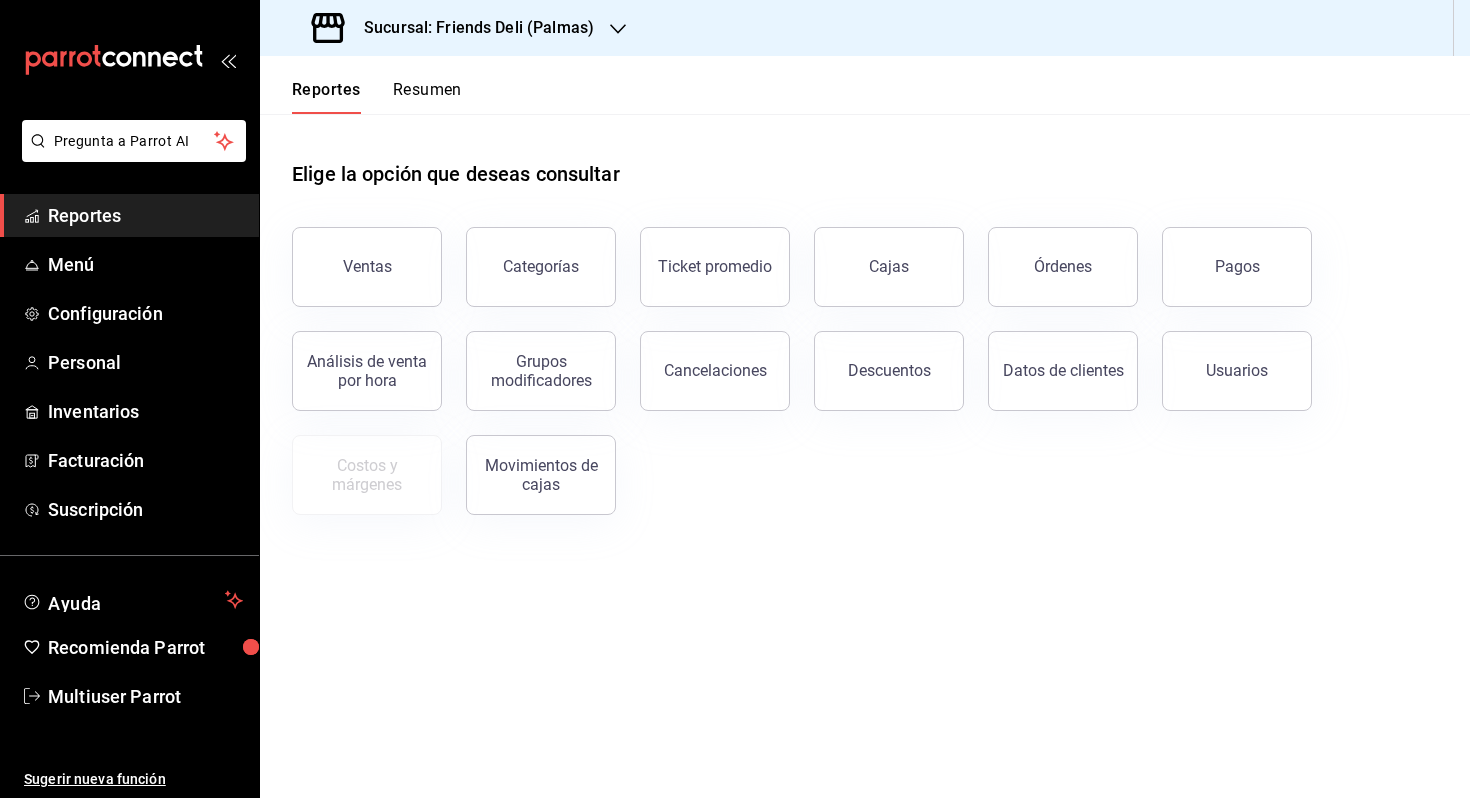 click on "Sucursal: Friends Deli (Palmas)" at bounding box center (471, 28) 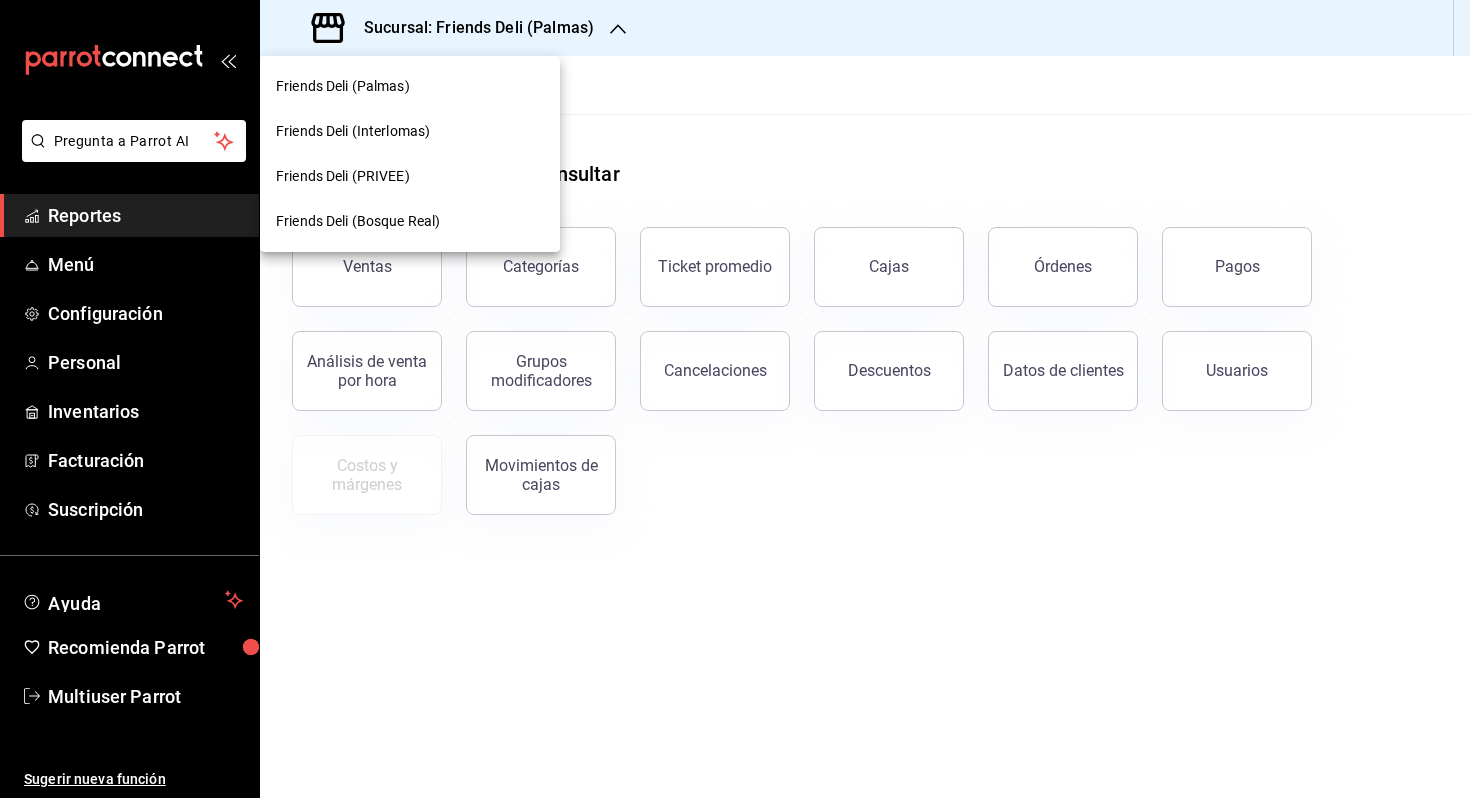 click on "Friends Deli (Palmas)" at bounding box center [410, 86] 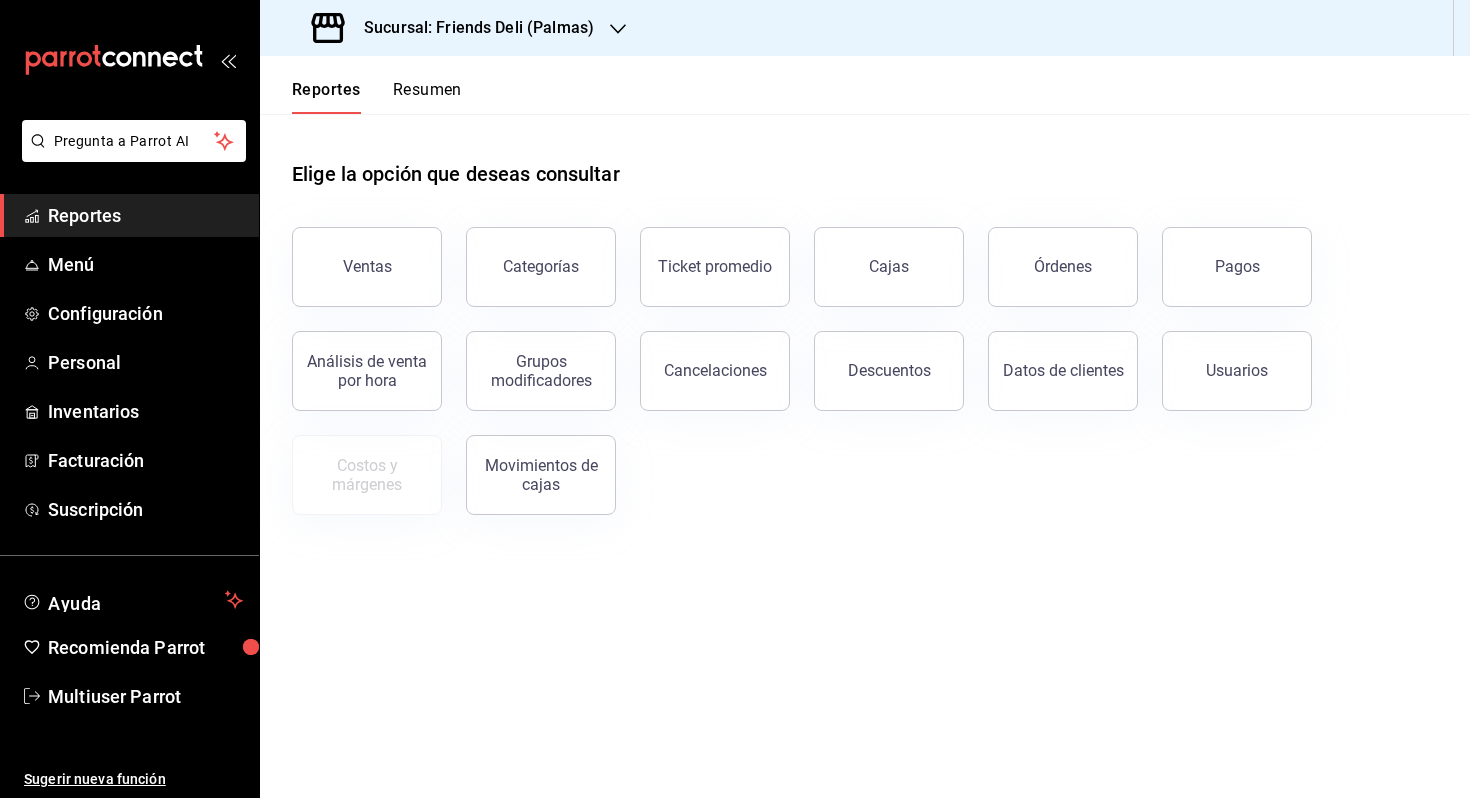 click on "Sucursal: Friends Deli (Palmas)" at bounding box center [471, 28] 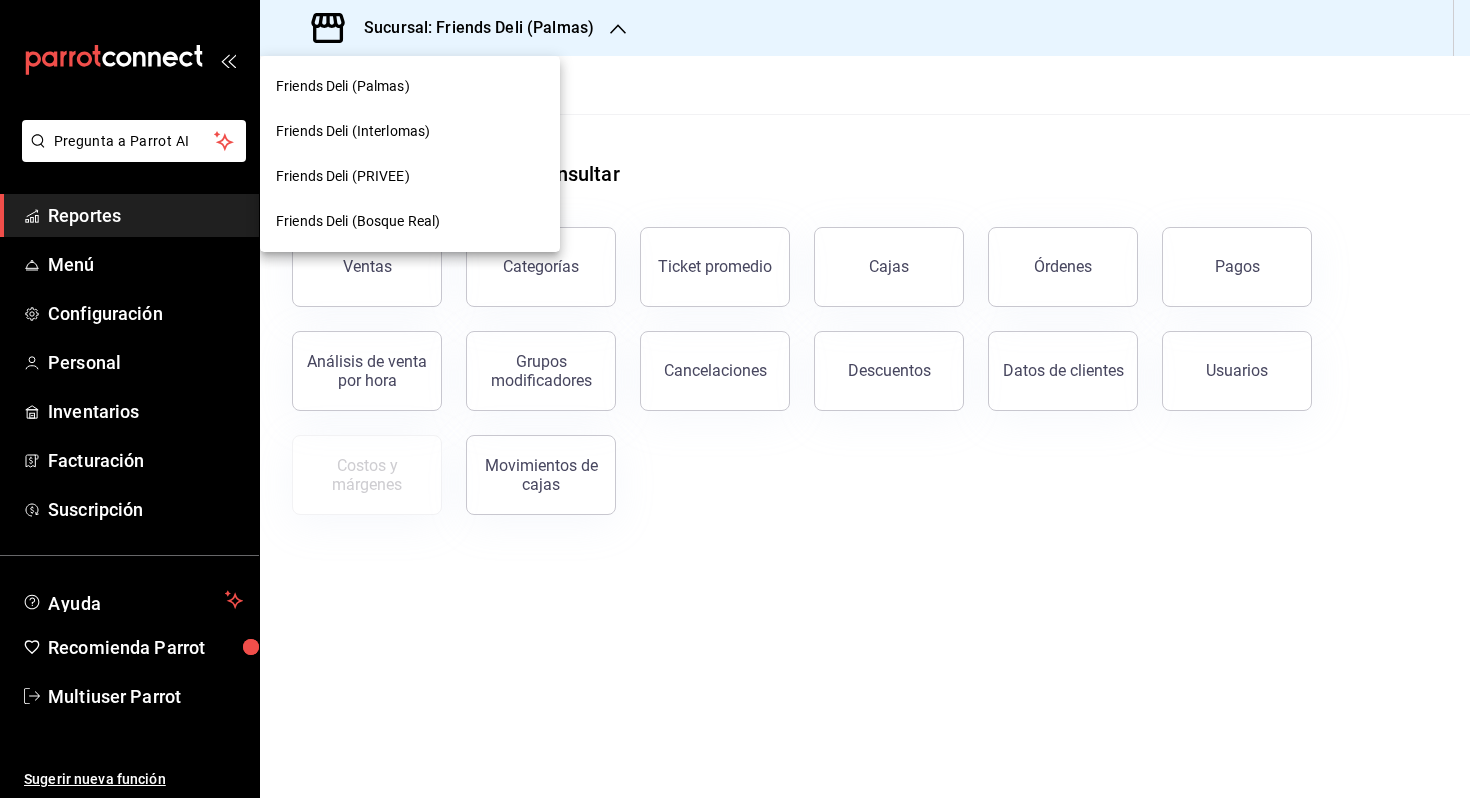 click on "Friends Deli (PRIVEE)" at bounding box center [410, 176] 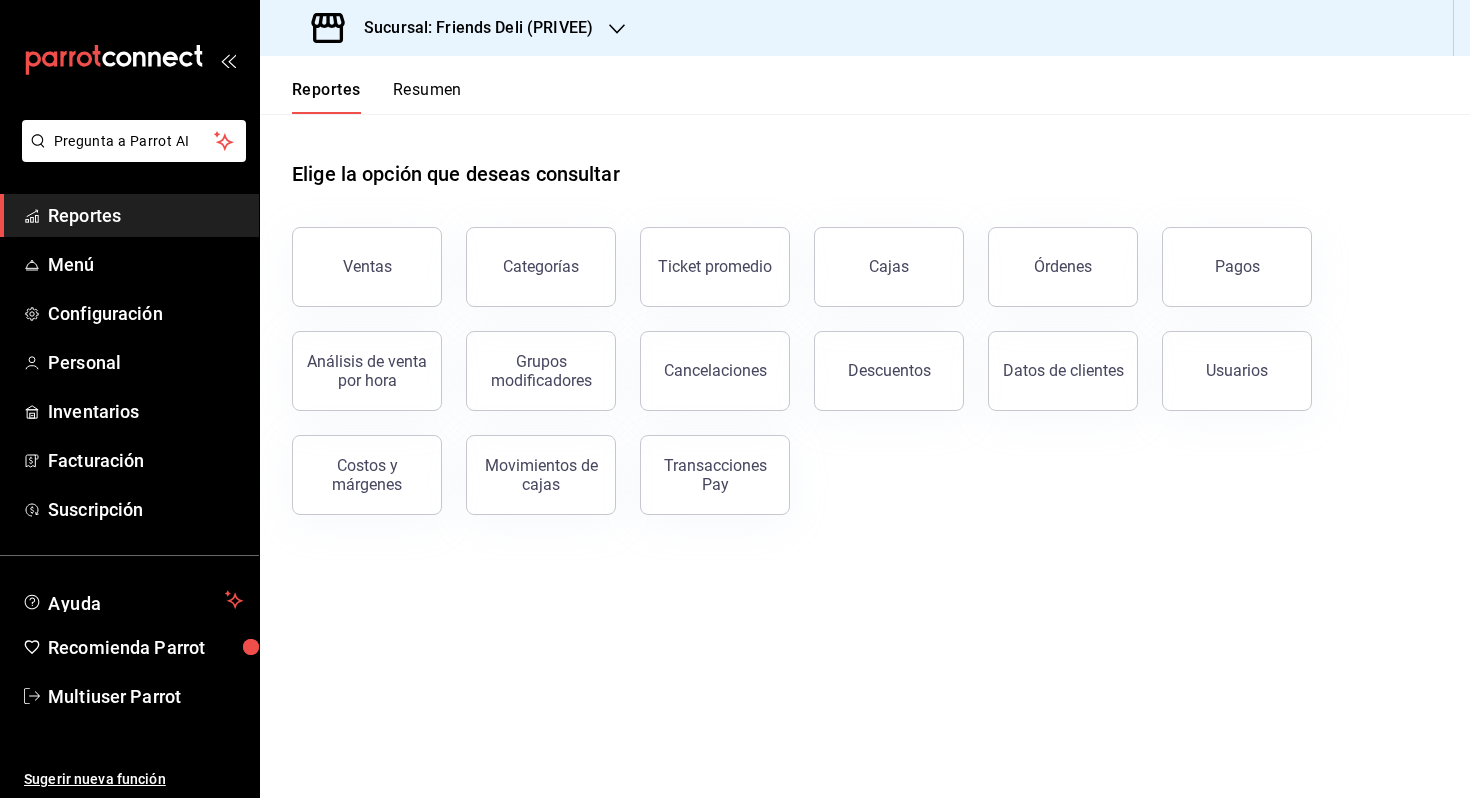 click on "Reportes Resumen" at bounding box center (377, 97) 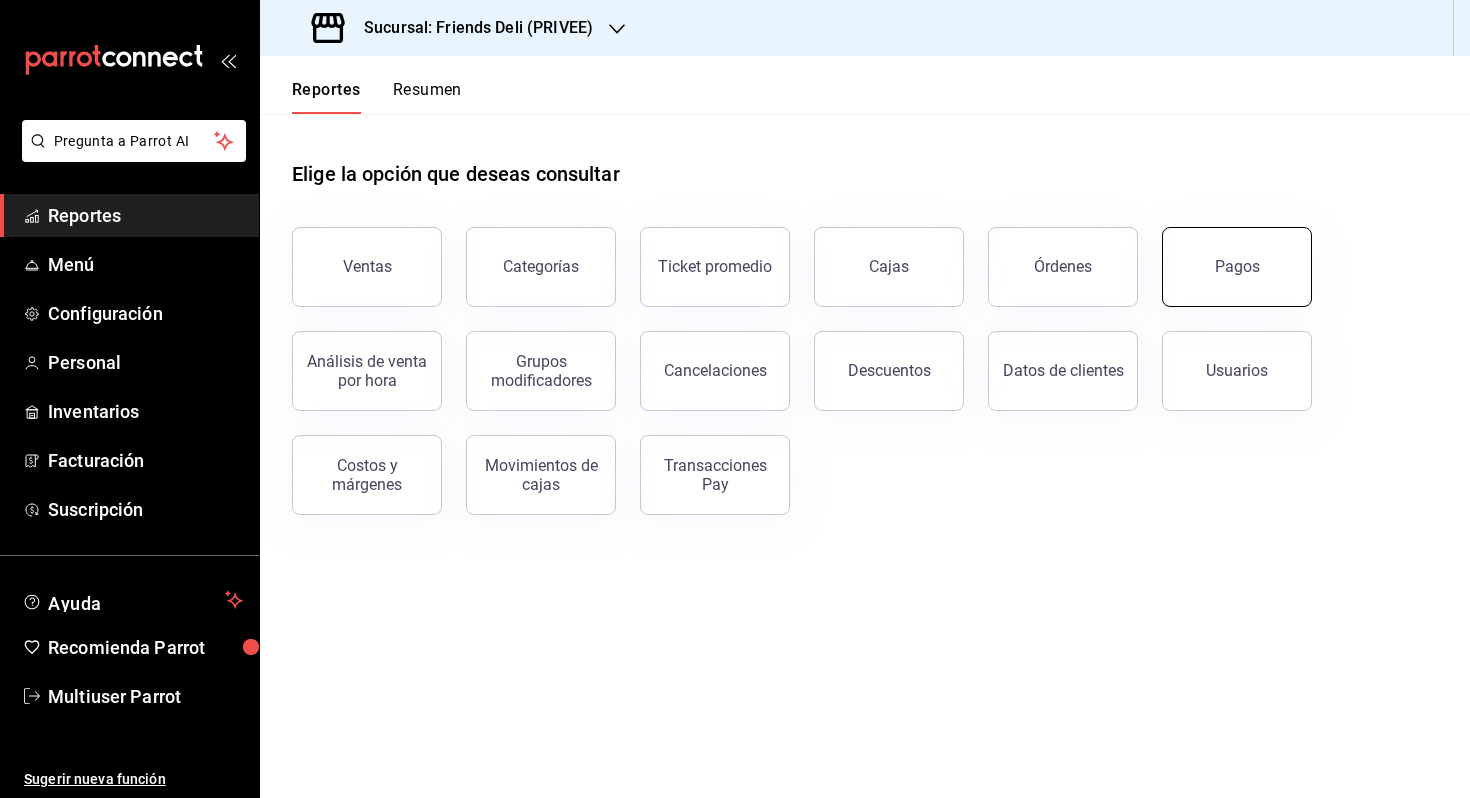 click on "Pagos" at bounding box center [1237, 267] 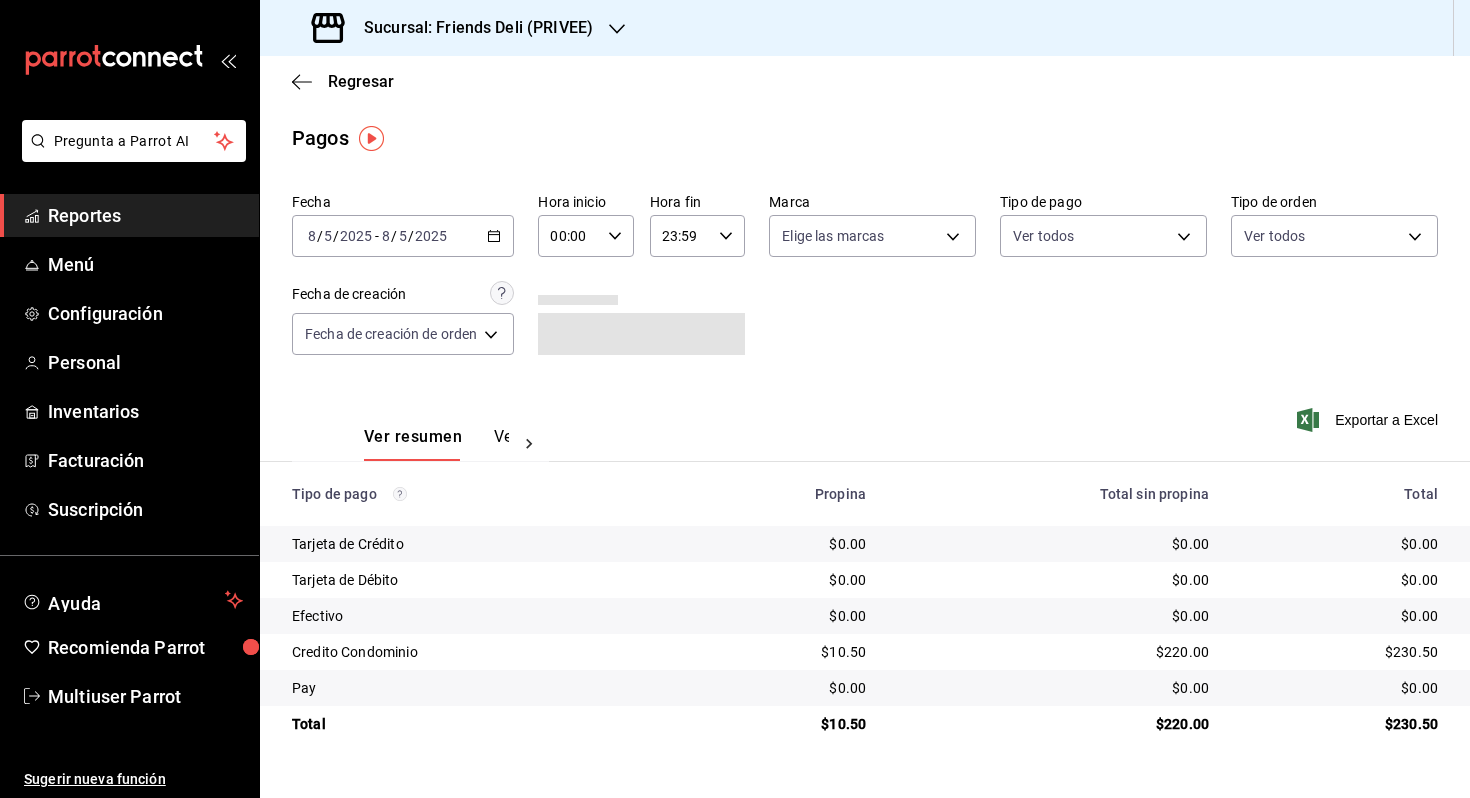 click on "[DATE] [DATE] - [DATE] [DATE]" at bounding box center [403, 236] 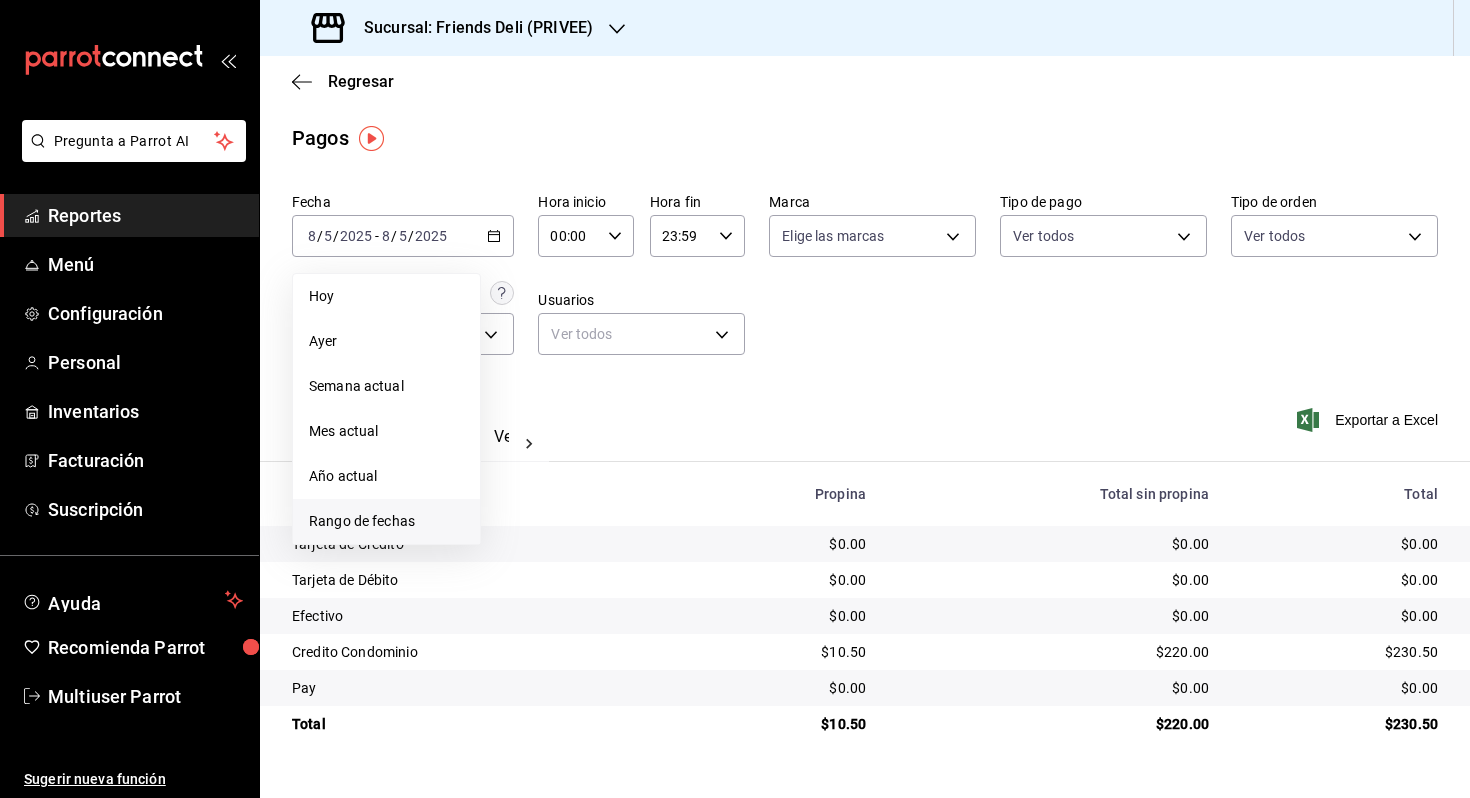 click on "Rango de fechas" at bounding box center (386, 521) 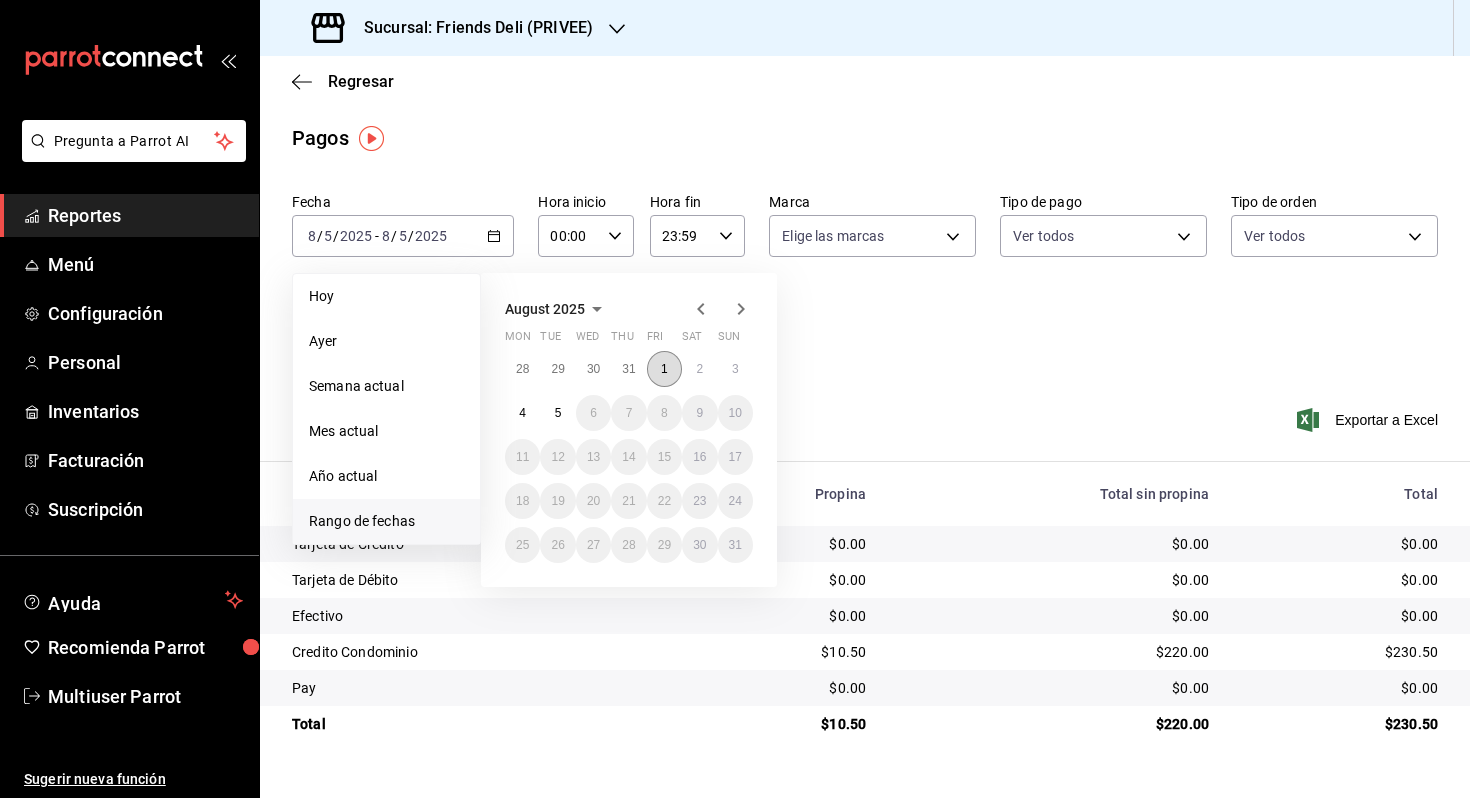 click on "1" at bounding box center [664, 369] 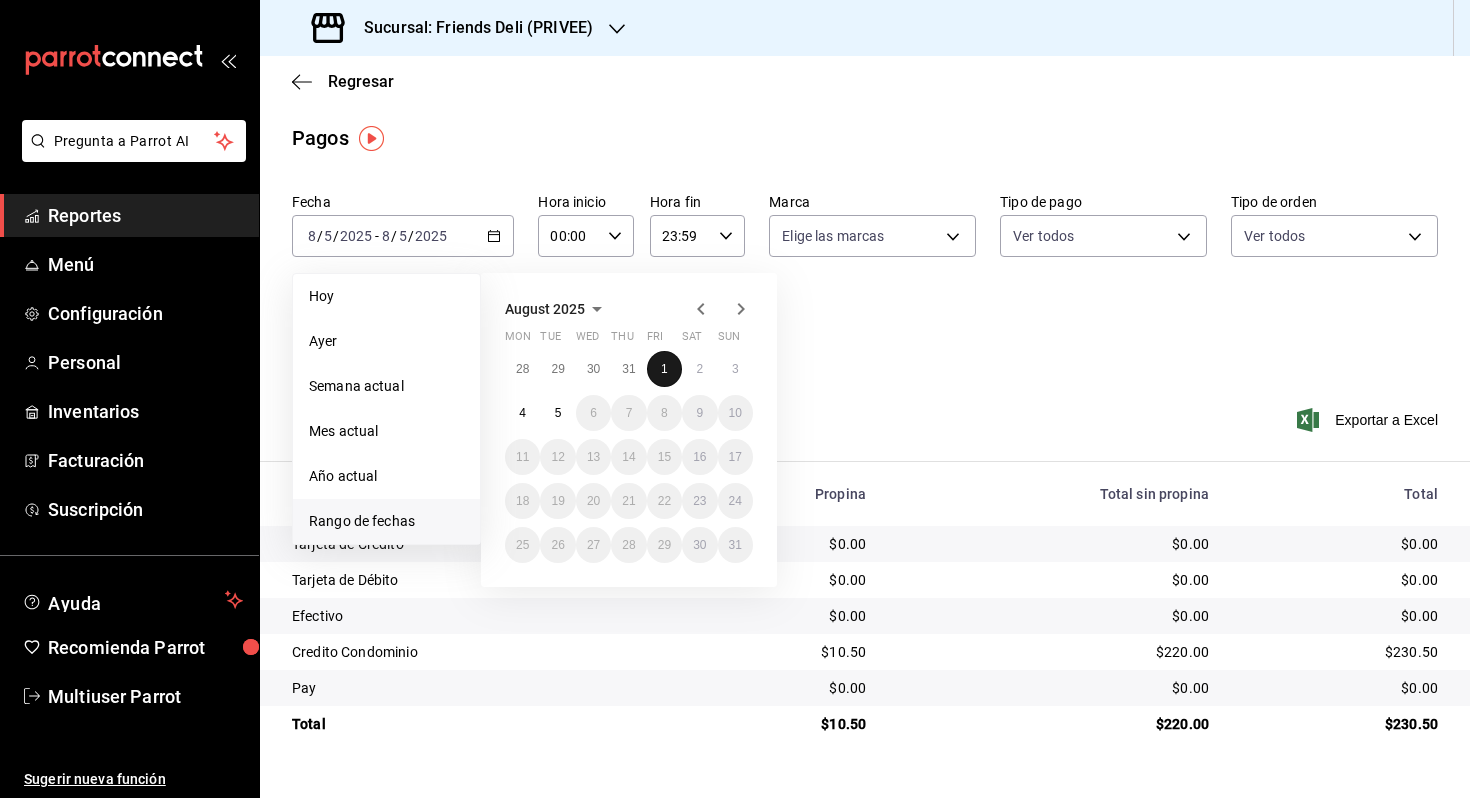 click on "1" at bounding box center (664, 369) 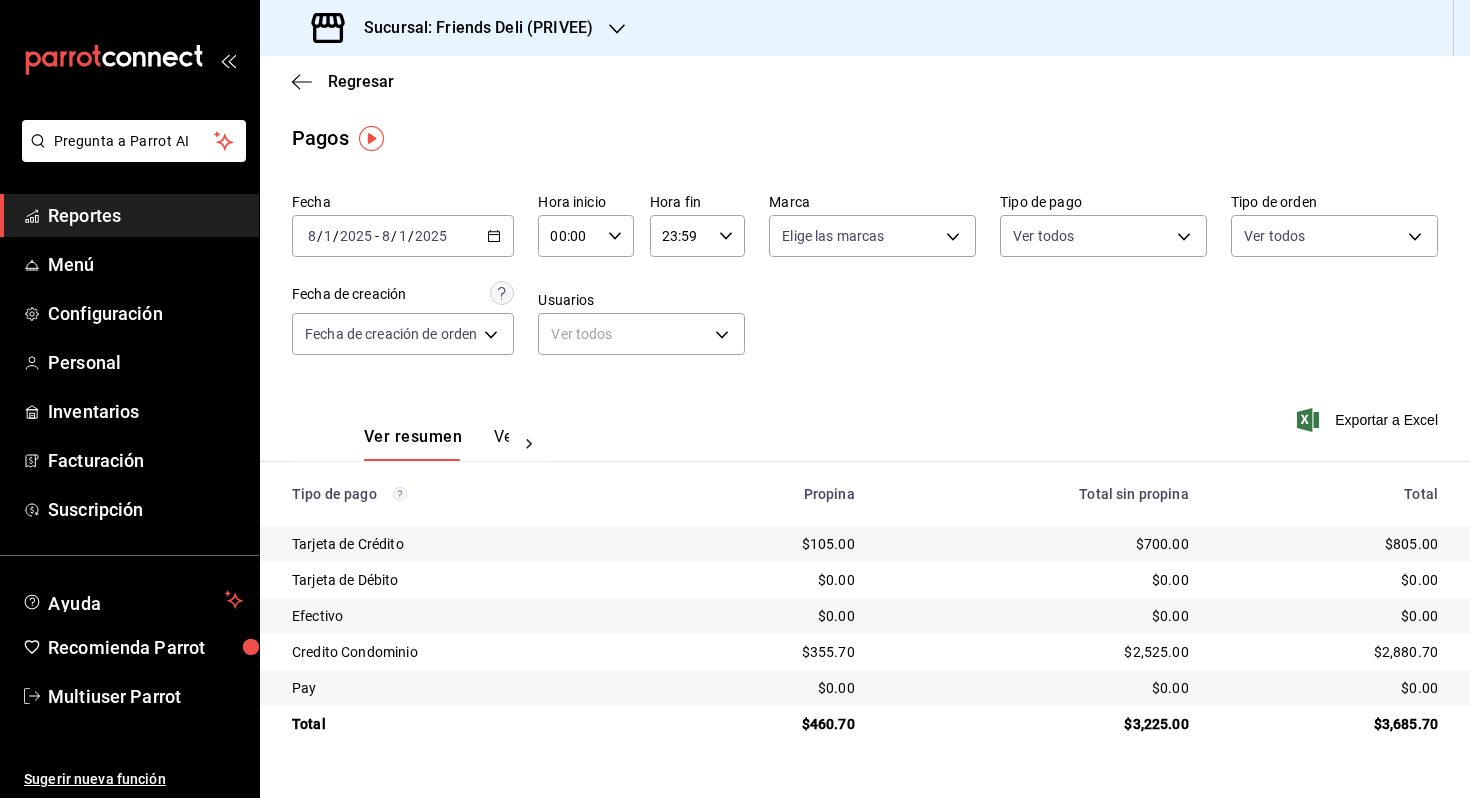 click on "2025-08-01 8 / 1 / 2025 - 2025-08-01 8 / 1 / 2025" at bounding box center (403, 236) 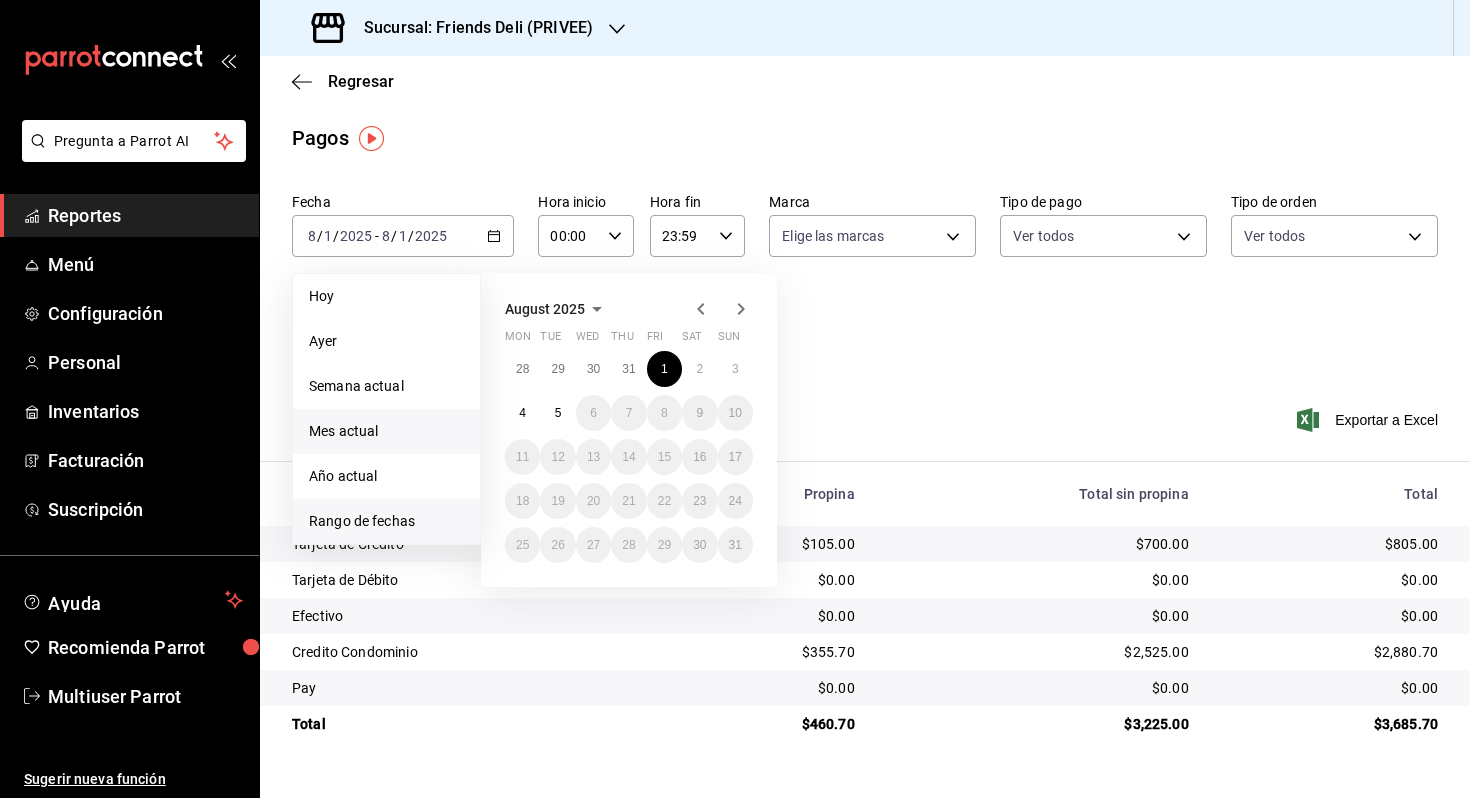 click on "Mes actual" at bounding box center (386, 431) 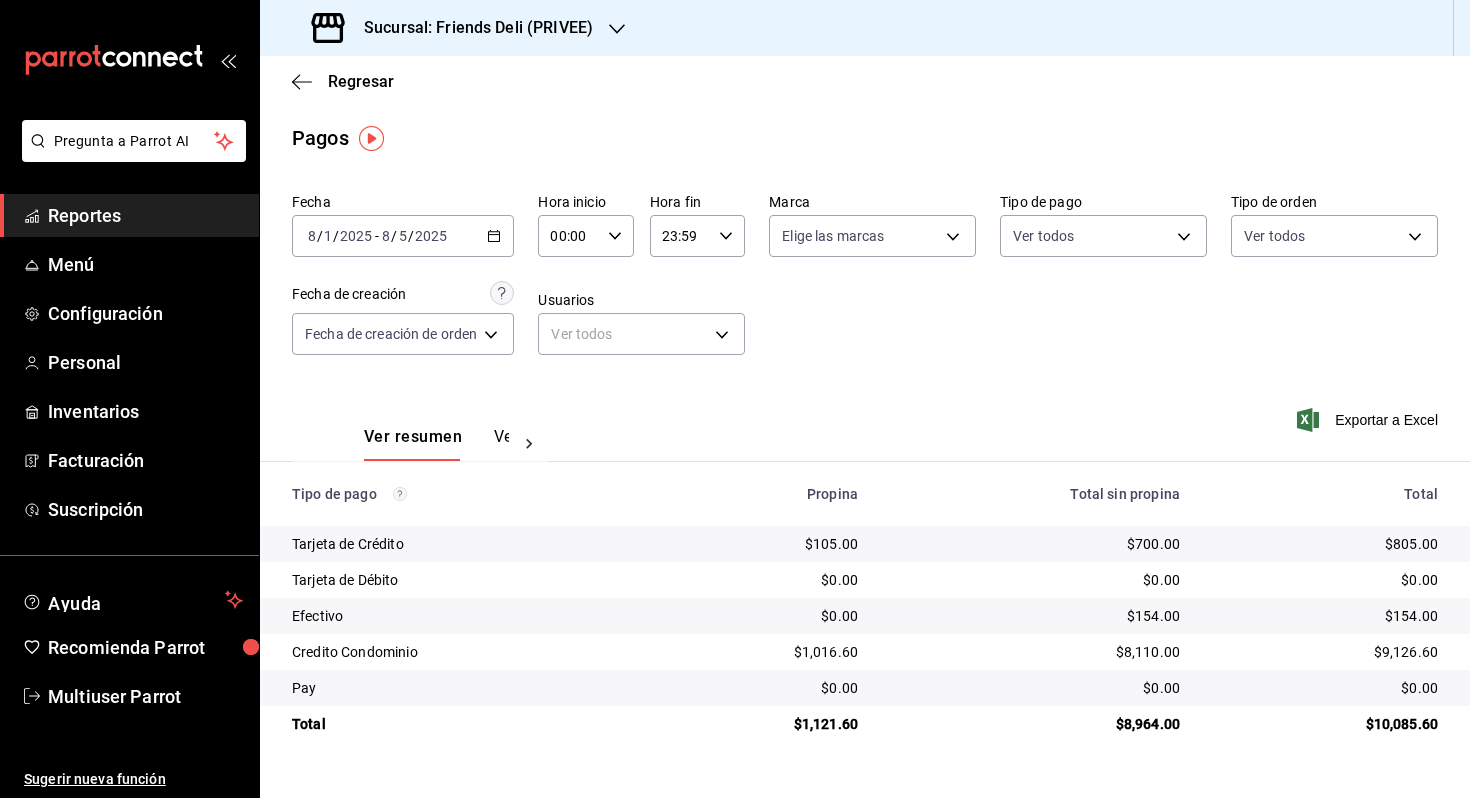 click 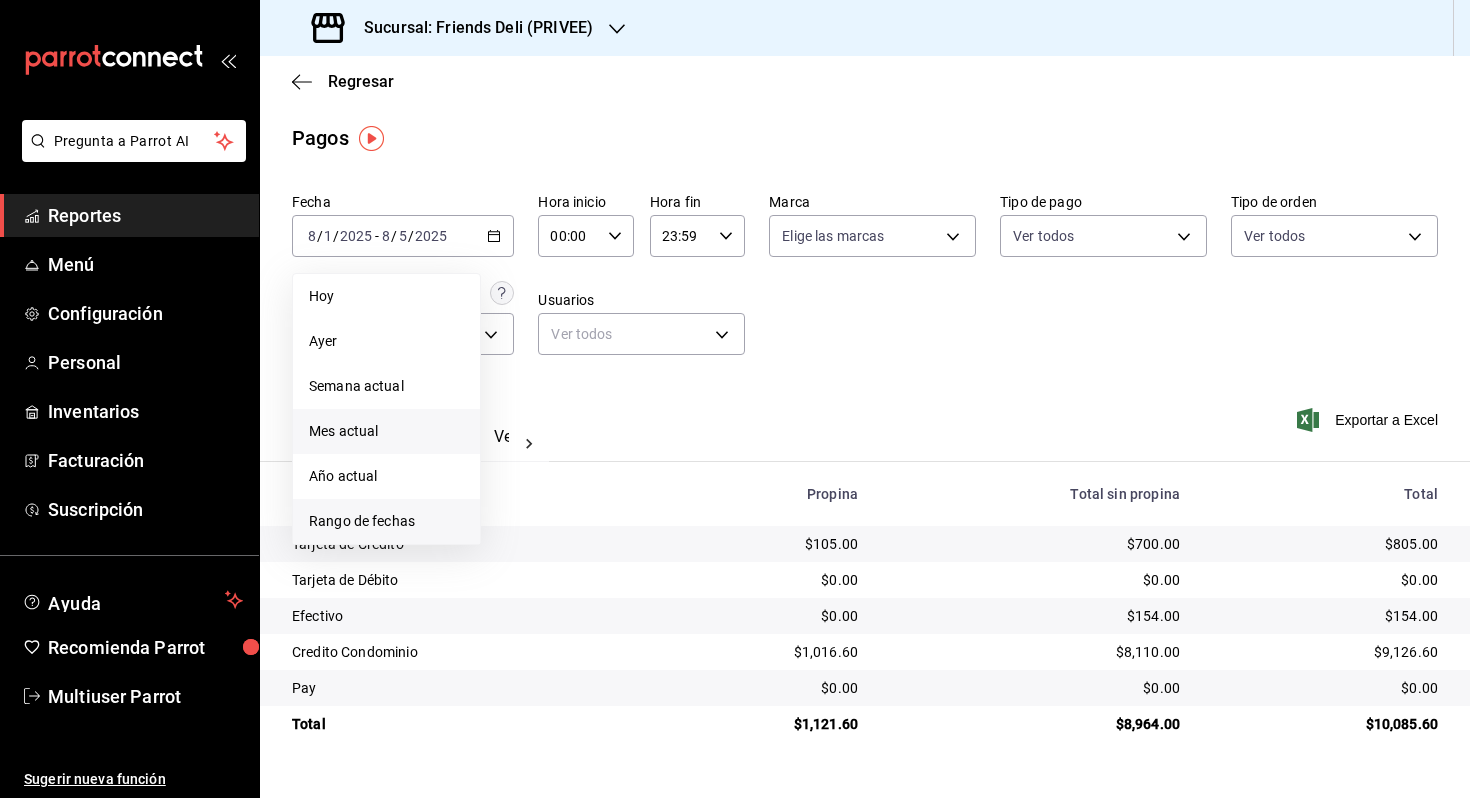 click on "Rango de fechas" at bounding box center (386, 521) 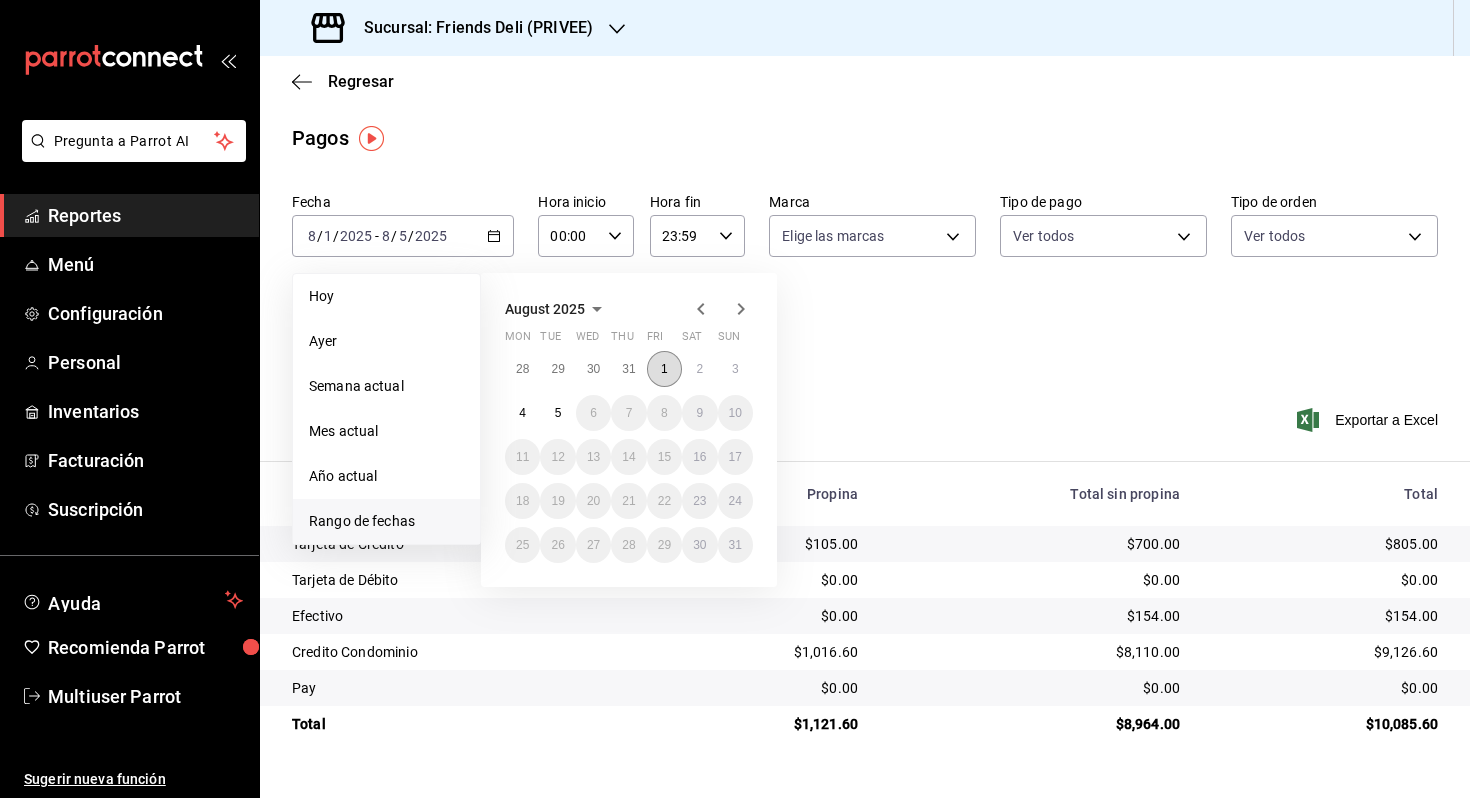 click on "1" at bounding box center [664, 369] 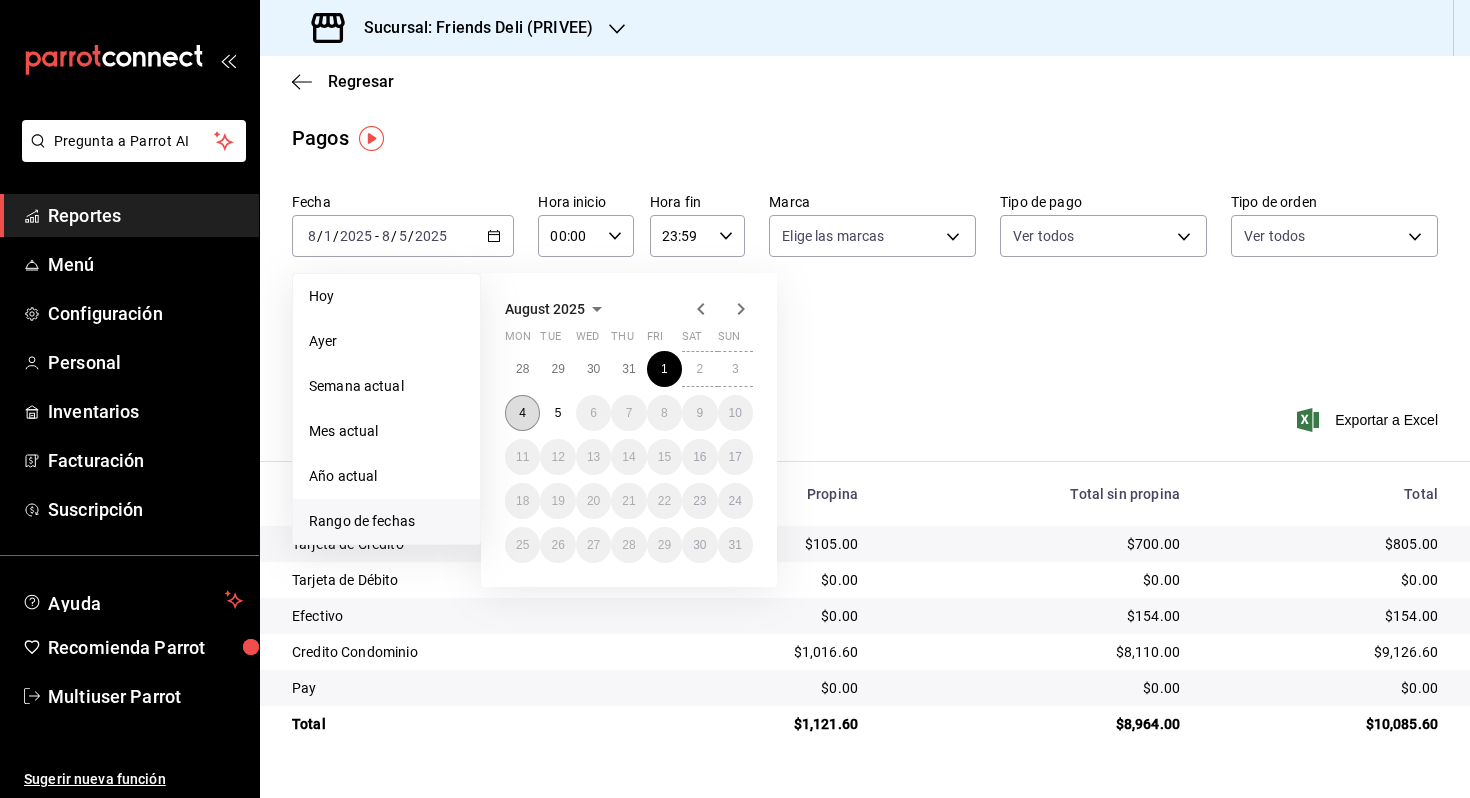 click on "4" at bounding box center [522, 413] 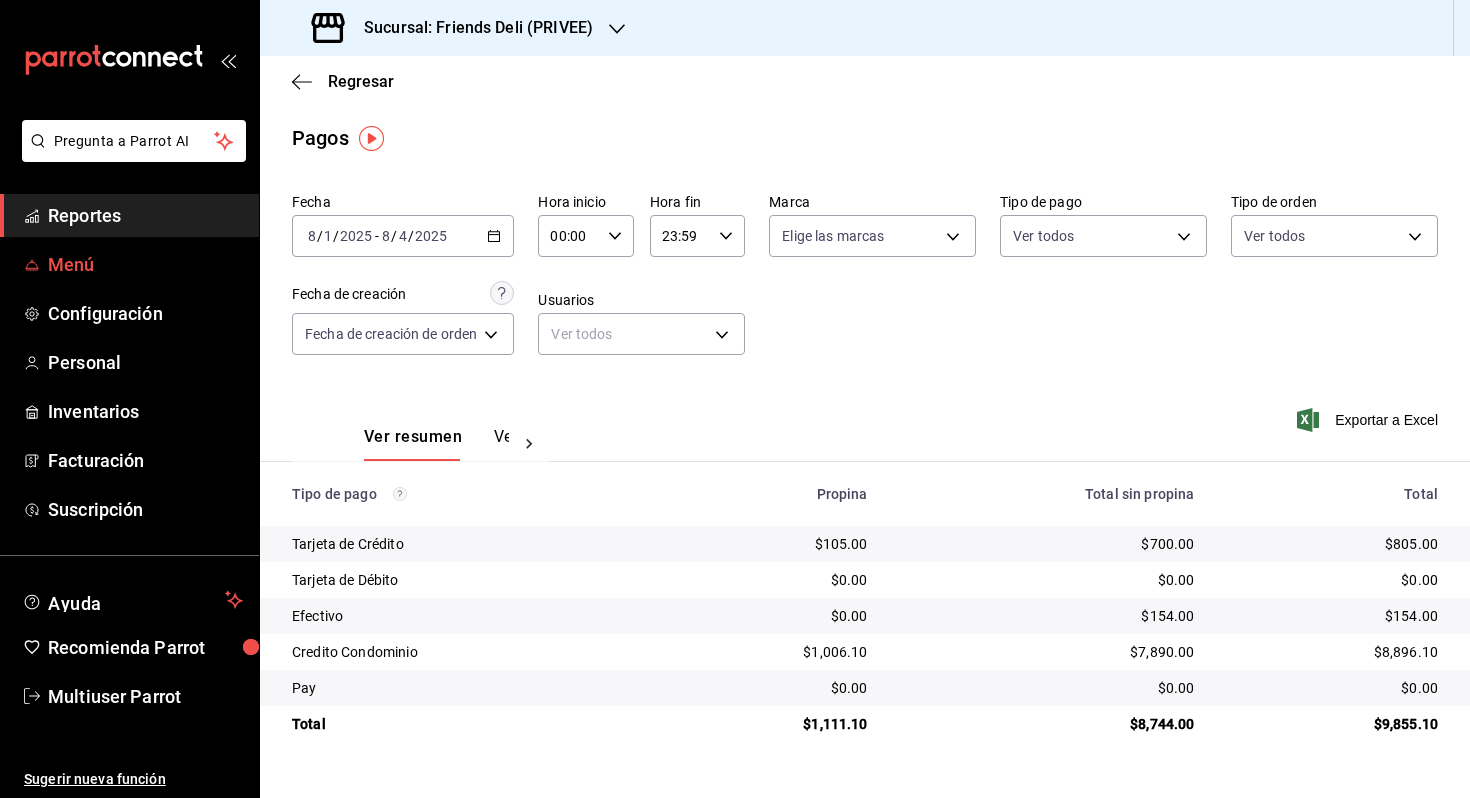 click on "Menú" at bounding box center (145, 264) 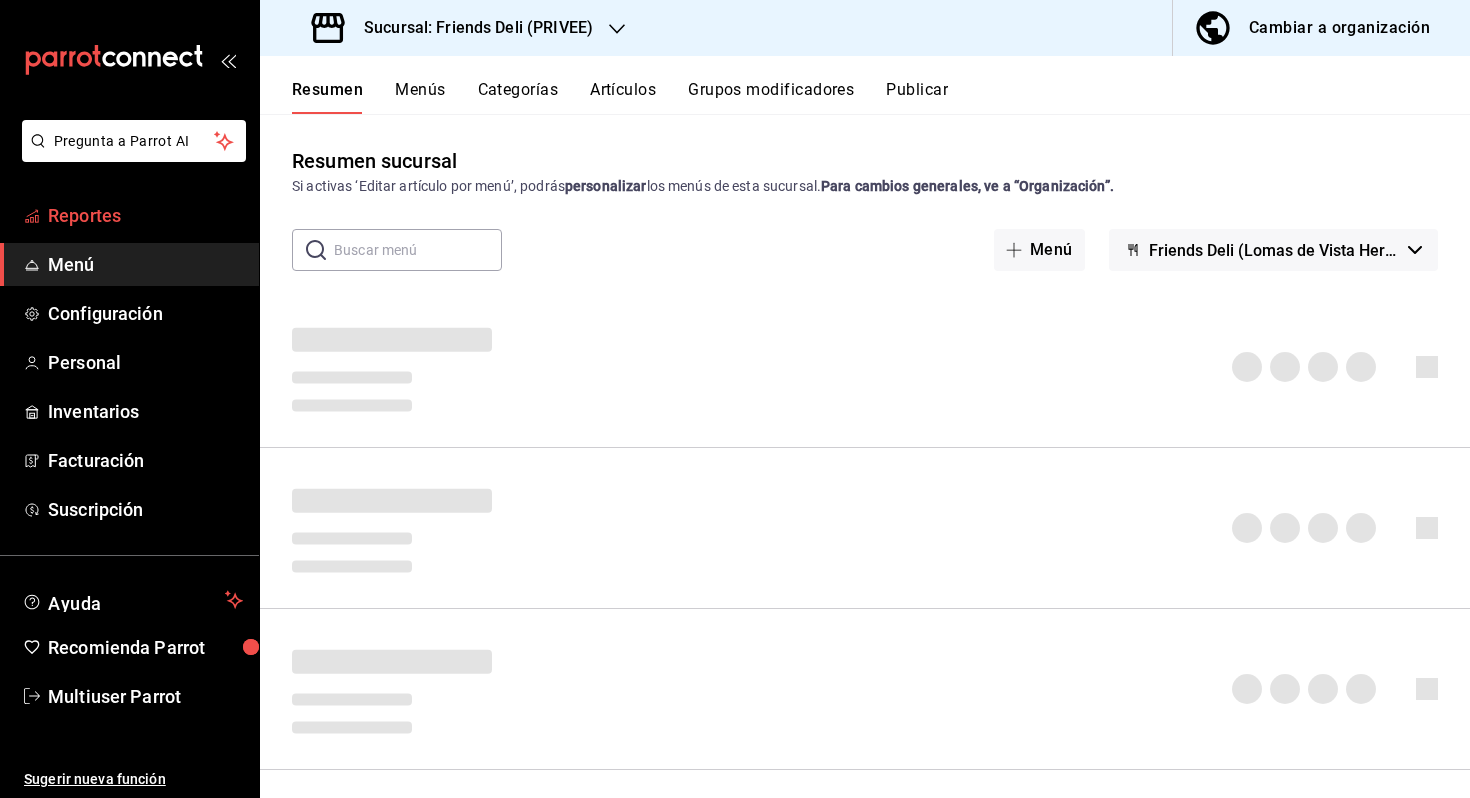 click on "Reportes" at bounding box center (145, 215) 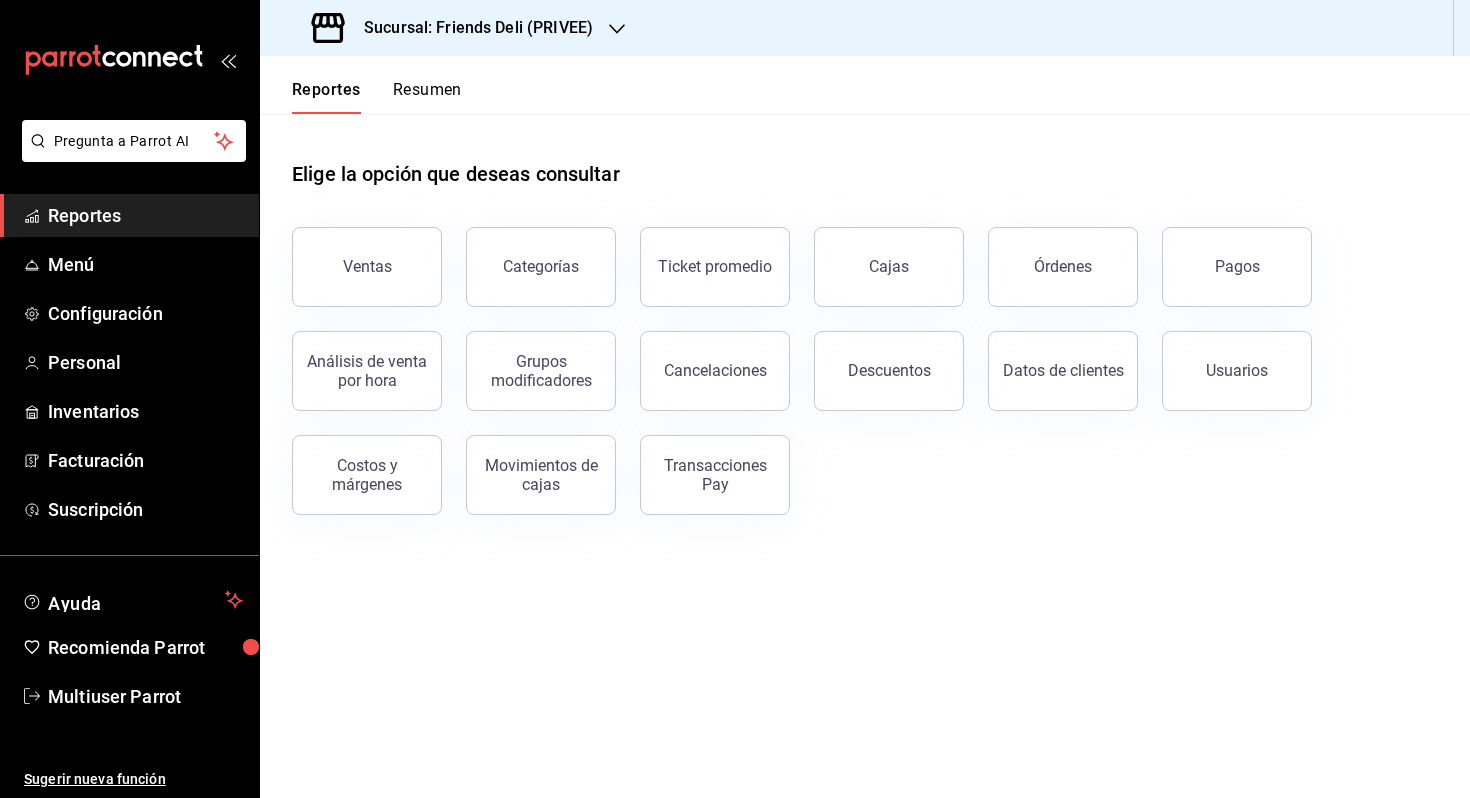 click on "Resumen" at bounding box center [427, 97] 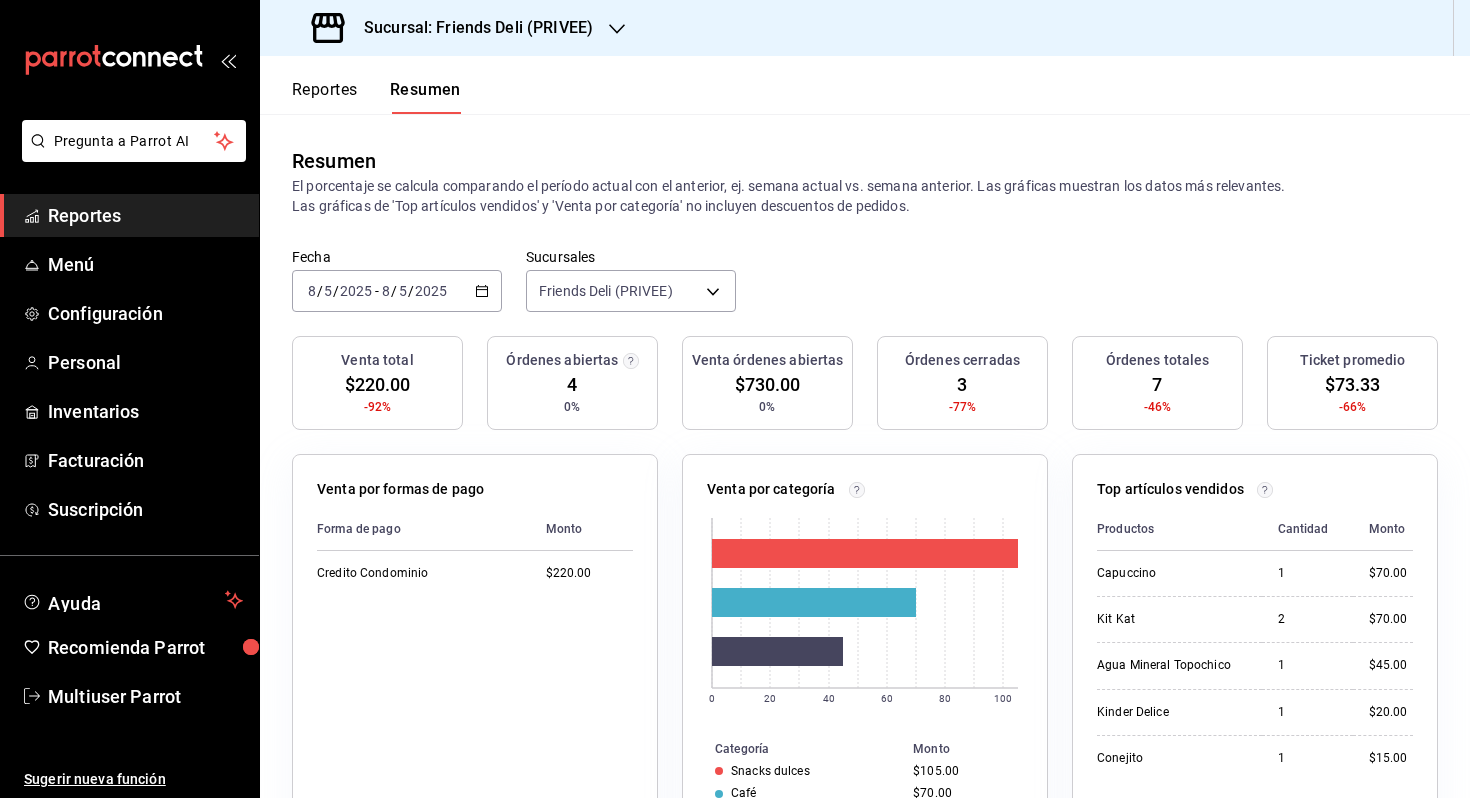 click on "2025" at bounding box center [431, 291] 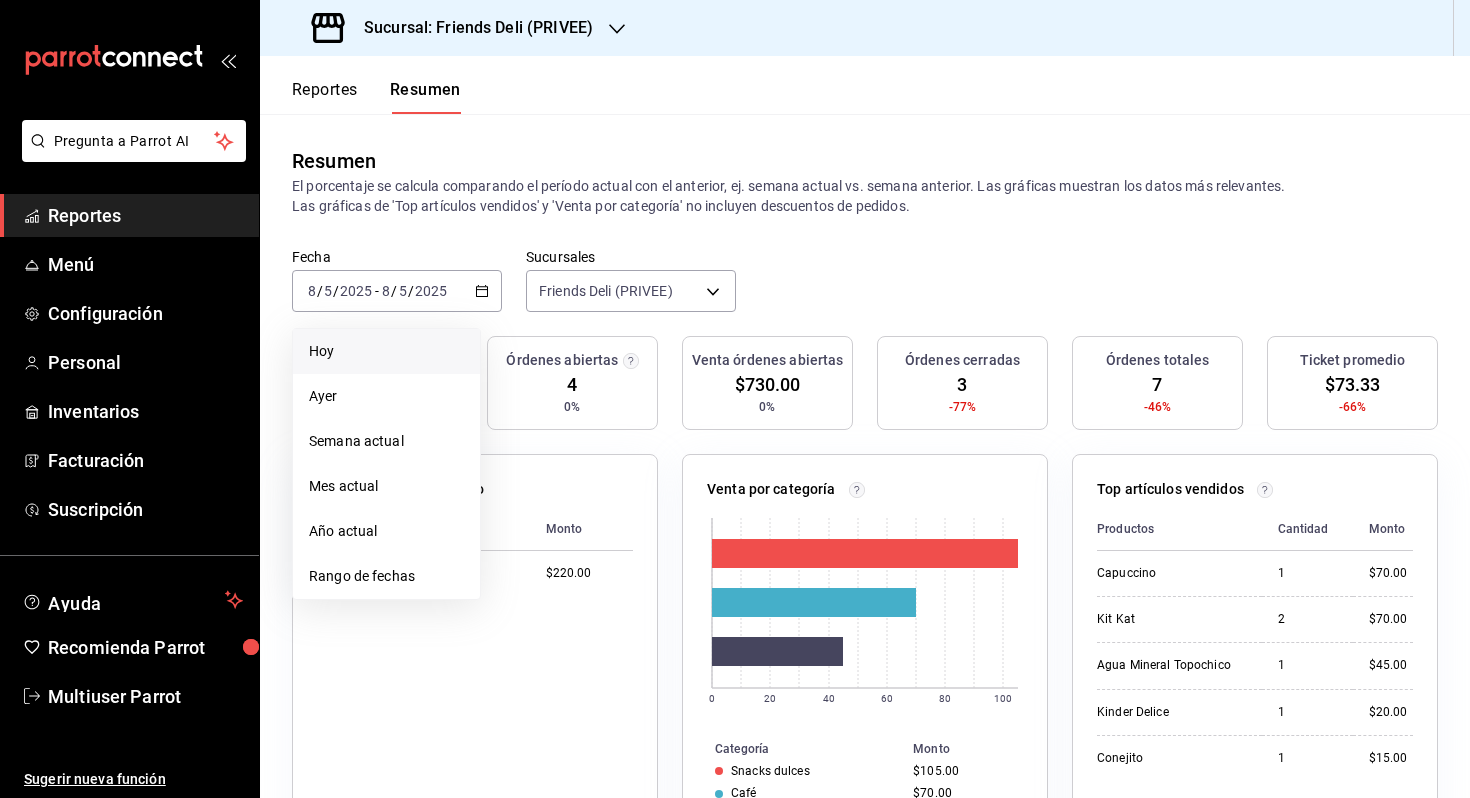 click on "Hoy" at bounding box center [386, 351] 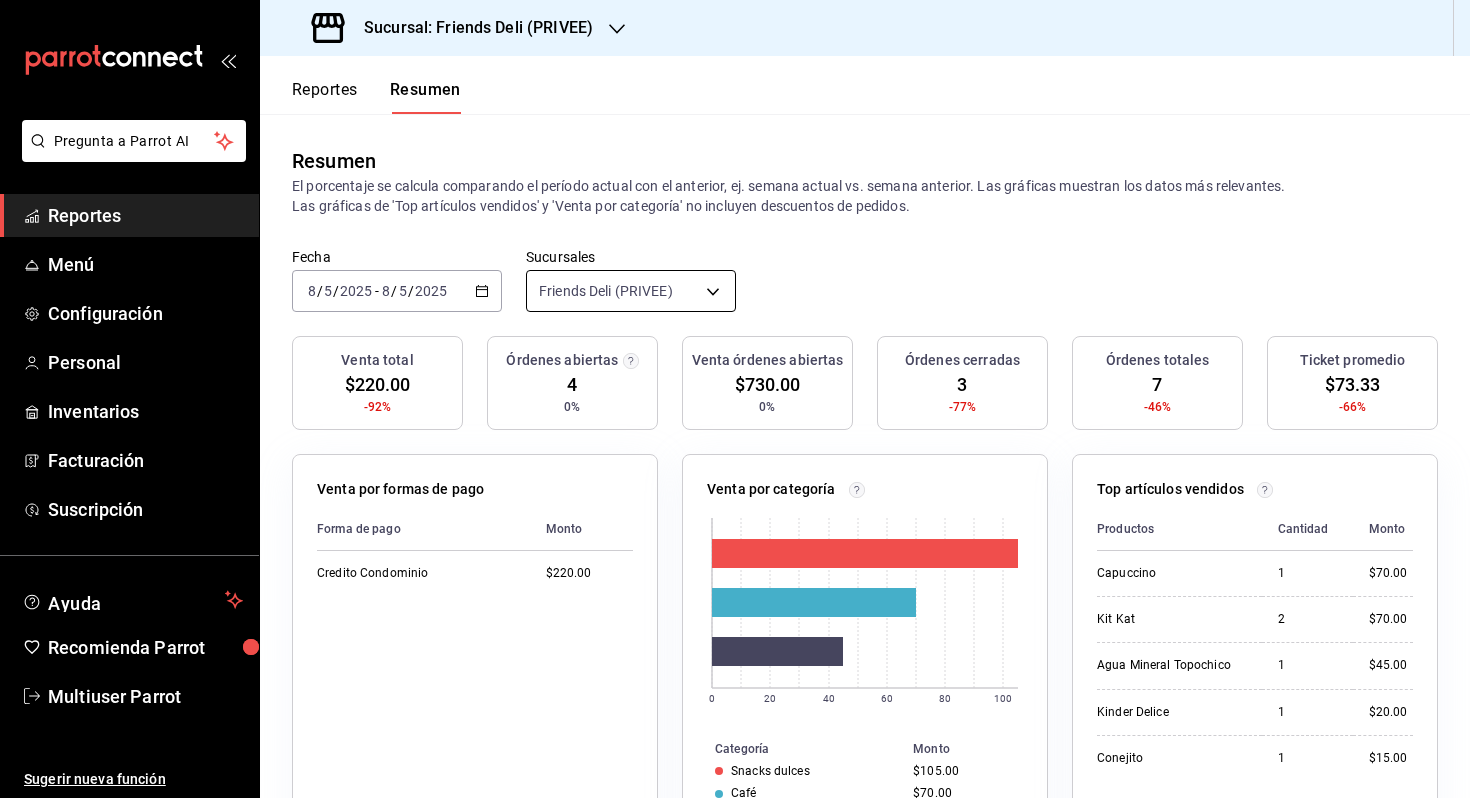 click on "Pregunta a Parrot AI Reportes   Menú   Configuración   Personal   Inventarios   Facturación   Suscripción   Ayuda Recomienda Parrot   Multiuser Parrot   Sugerir nueva función   Sucursal: Friends Deli ([LOCATION]) Reportes Resumen Resumen El porcentaje se calcula comparando el período actual con el anterior, ej. semana actual vs. semana anterior. Las gráficas muestran los datos más relevantes.  Las gráficas de 'Top artículos vendidos' y 'Venta por categoría' no incluyen descuentos de pedidos. Fecha [DATE] [DATE] - [DATE] [DATE] Sucursales Friends Deli ([LOCATION]) [object Object] Venta total $220.00 -92% Órdenes abiertas 4 0% Venta órdenes abiertas $730.00 0% Órdenes cerradas 3 -77% Órdenes totales 7 -46% Ticket promedio $73.33 -66% Venta por formas de pago Forma de pago Monto Credito Condominio $220.00 Venta por categoría   0 20 40 60 80 100 Categoría Monto Snacks dulces $105.00 Café $70.00 Bebidas $45.00 Top artículos vendidos   Productos Cantidad Monto Capuccino 1 $70.00 2 1 1" at bounding box center (735, 399) 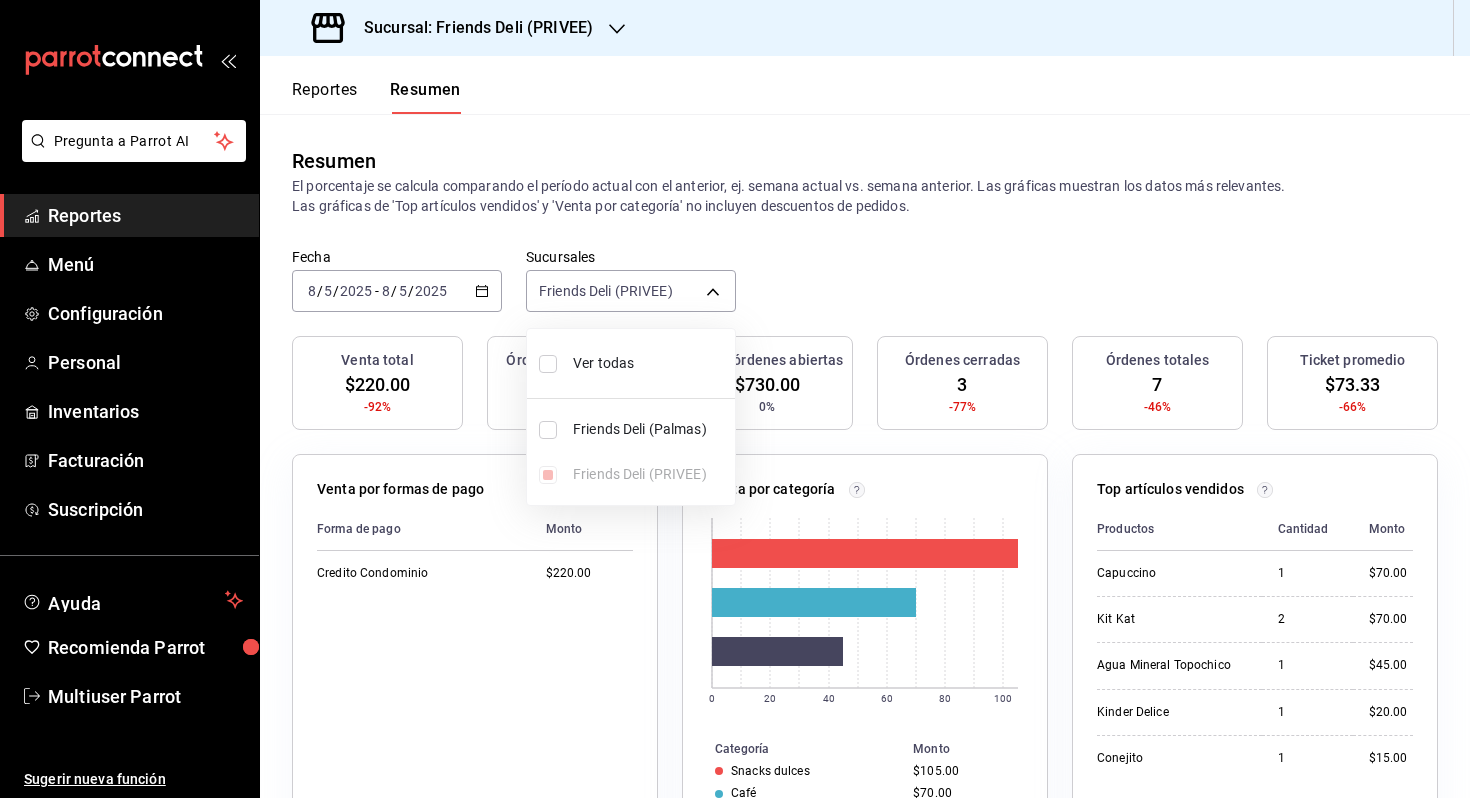 click on "Ver todas" at bounding box center (650, 363) 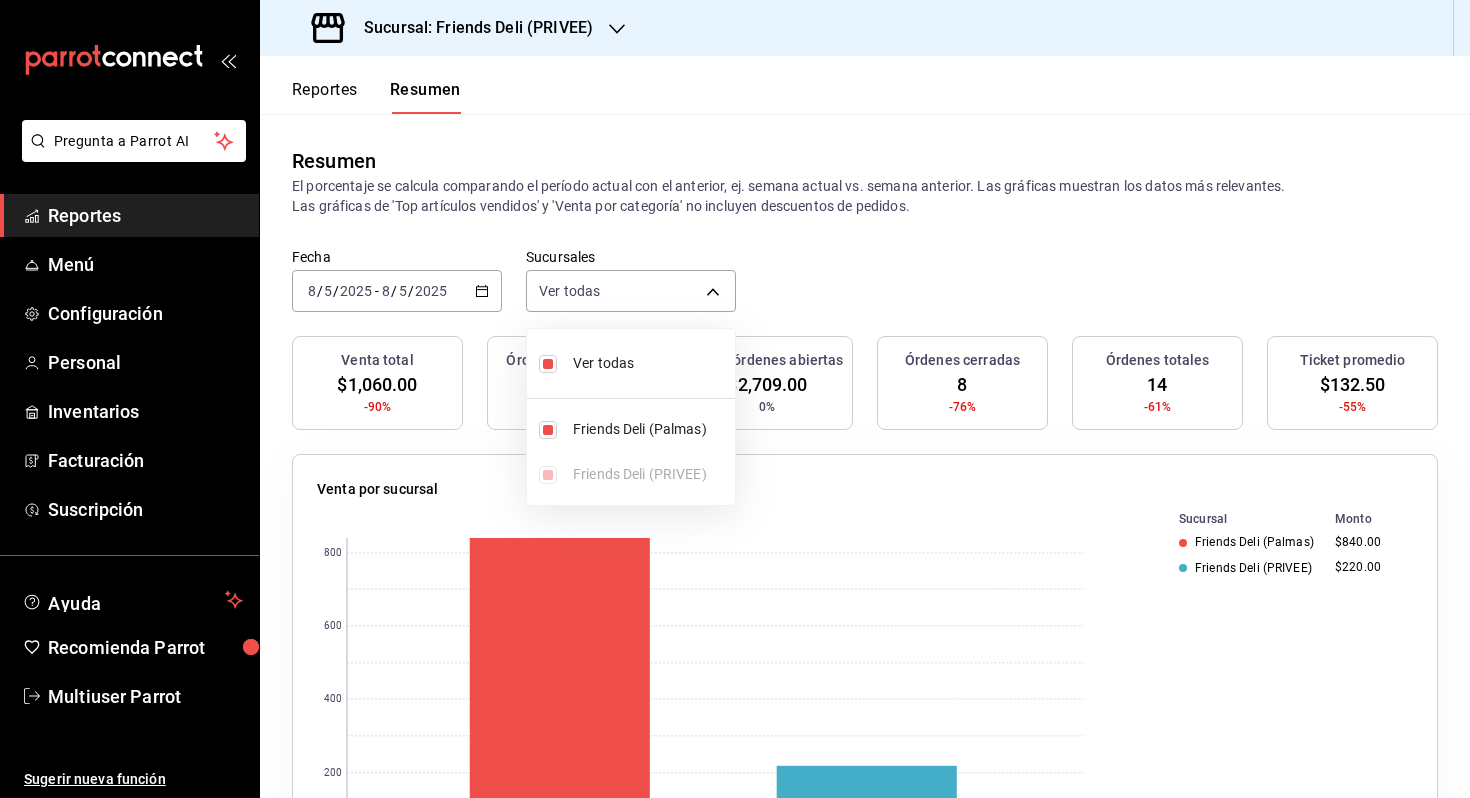 click at bounding box center [735, 399] 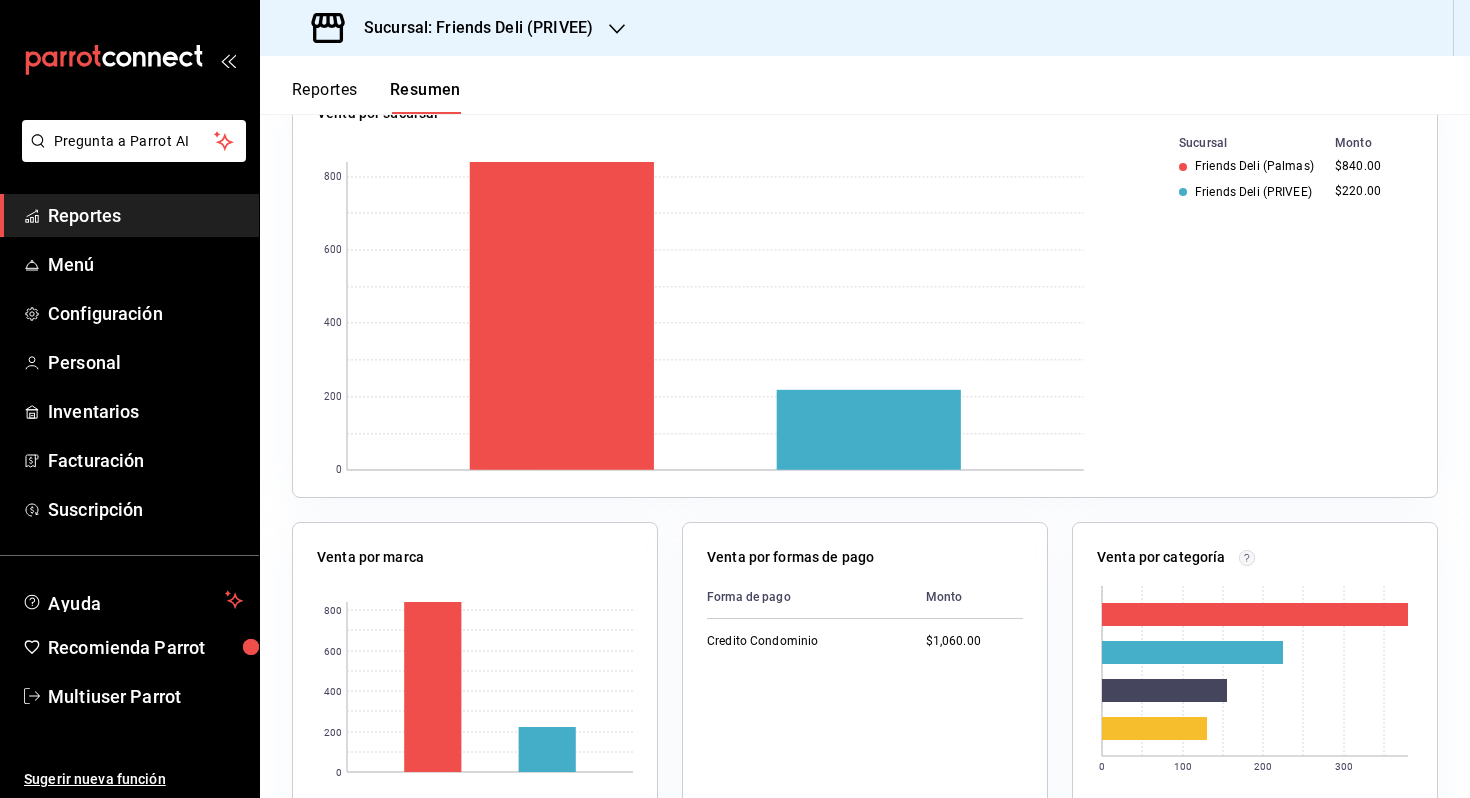scroll, scrollTop: 0, scrollLeft: 0, axis: both 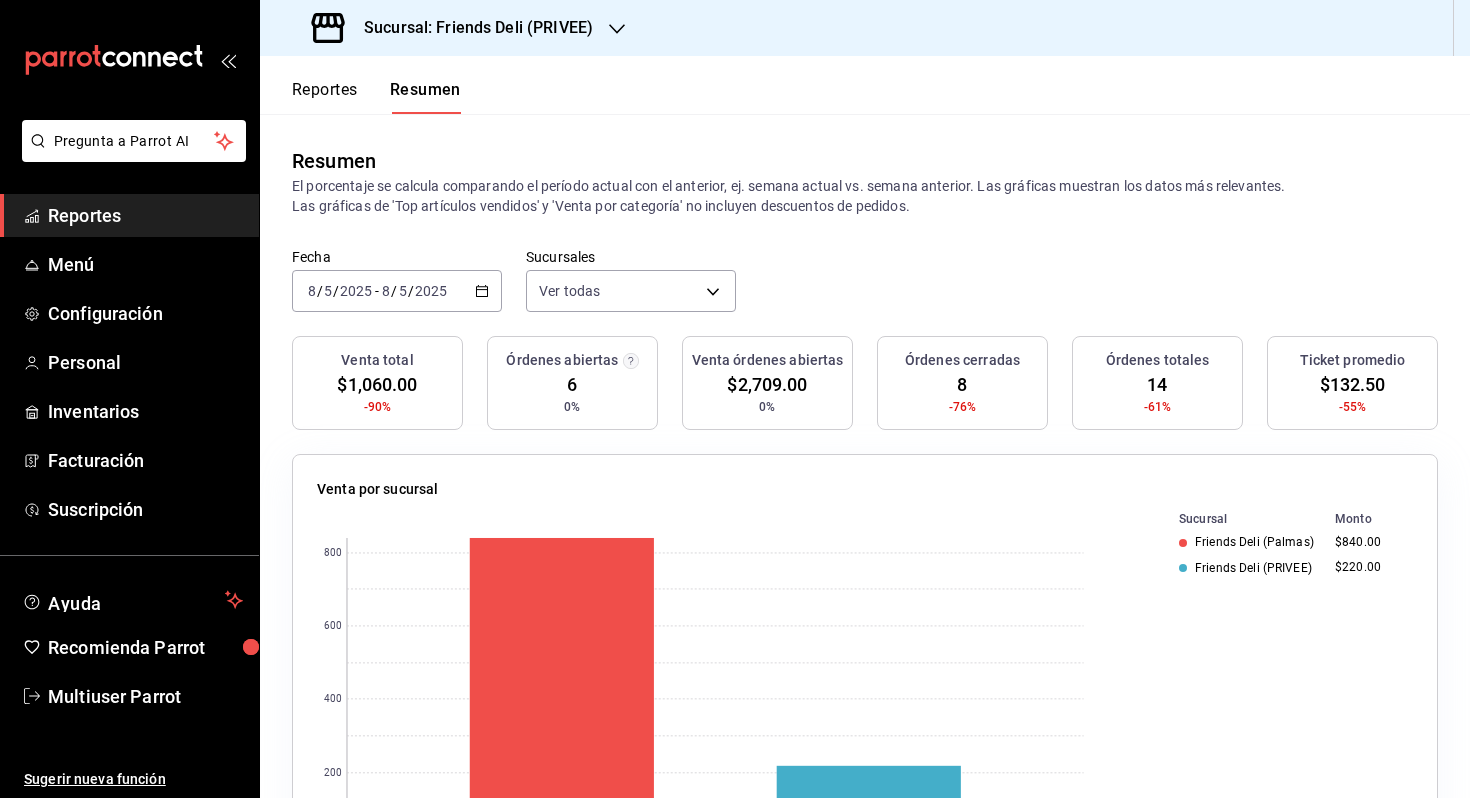 click on "[DATE] [DATE] - [DATE] [DATE]" at bounding box center [397, 291] 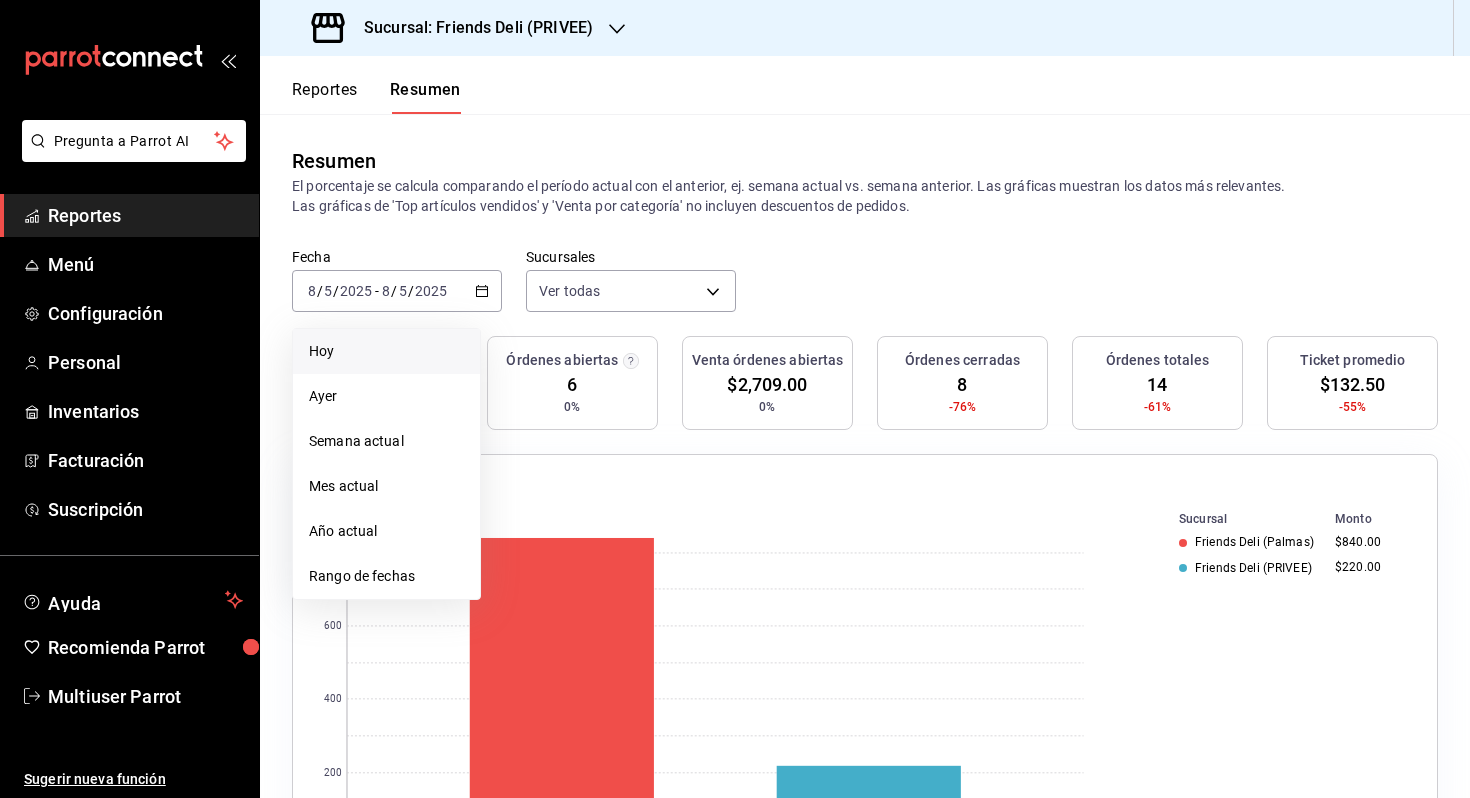 click on "Hoy" at bounding box center (386, 351) 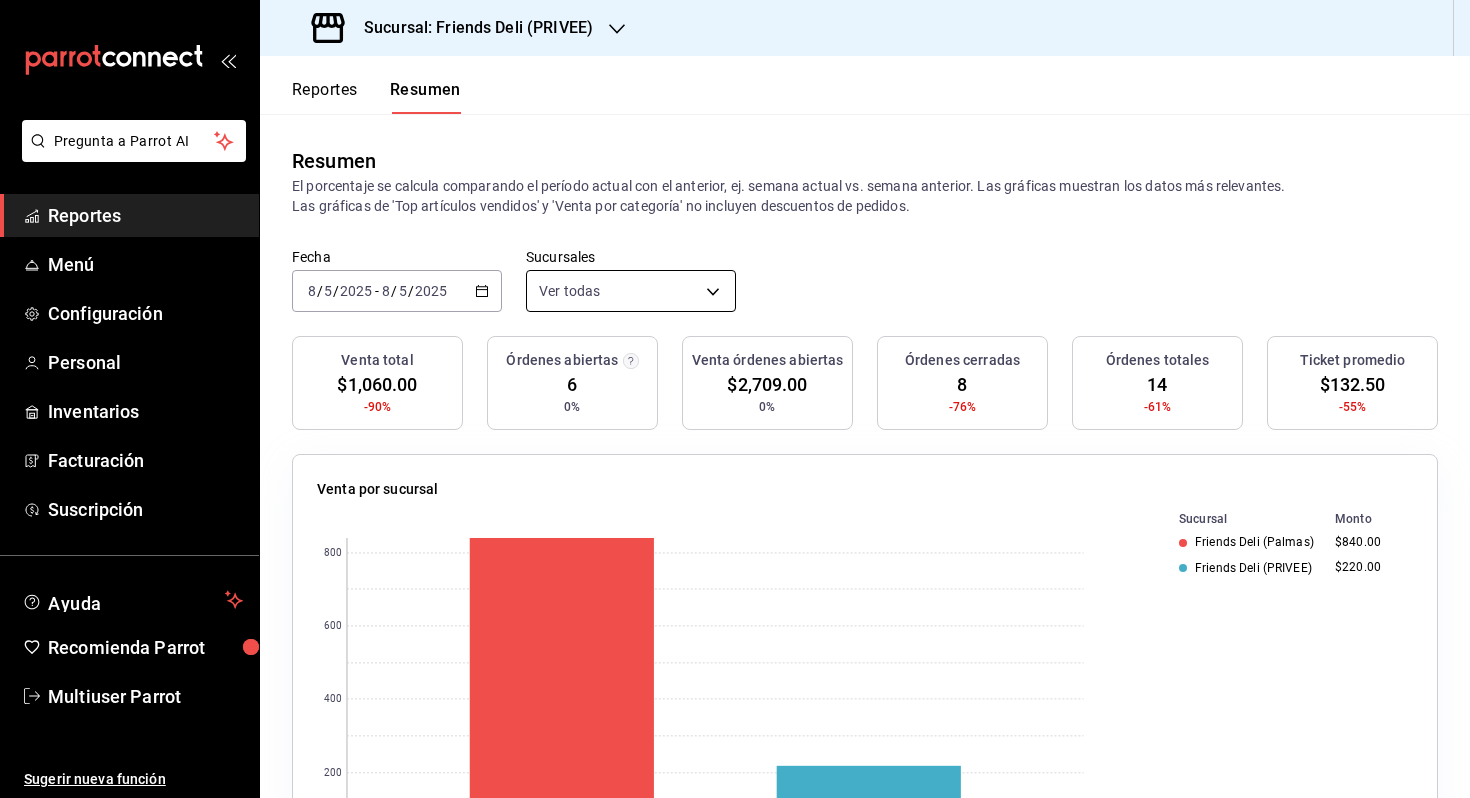 click on "Pregunta a Parrot AI Reportes   Menú   Configuración   Personal   Inventarios   Facturación   Suscripción   Ayuda Recomienda Parrot   Multiuser Parrot   Sugerir nueva función   Sucursal: Friends Deli ([LOCATION]) Reportes Resumen Resumen El porcentaje se calcula comparando el período actual con el anterior, ej. semana actual vs. semana anterior. Las gráficas muestran los datos más relevantes.  Las gráficas de 'Top artículos vendidos' y 'Venta por categoría' no incluyen descuentos de pedidos. Fecha [DATE] [DATE] - [DATE] [DATE] Sucursales Ver todas [object Object],[object Object] Venta total $1,060.00 -90% Órdenes abiertas 6 0% Venta órdenes abiertas $2,709.00 0% Órdenes cerradas 8 -76% Órdenes totales 14 -61% Ticket promedio $132.50 -55% Venta por sucursal 0 200 400 600 800 Sucursal Monto Friends Deli ([LOCATION]) $840.00 Friends Deli ([LOCATION]) $220.00 Venta por marca  0 200 400 600 800 Marca Monto Friends Deli ([LOCATION]) $840.00 Friends Deli ([LOCATION]) $220.00 Monto   0" at bounding box center [735, 399] 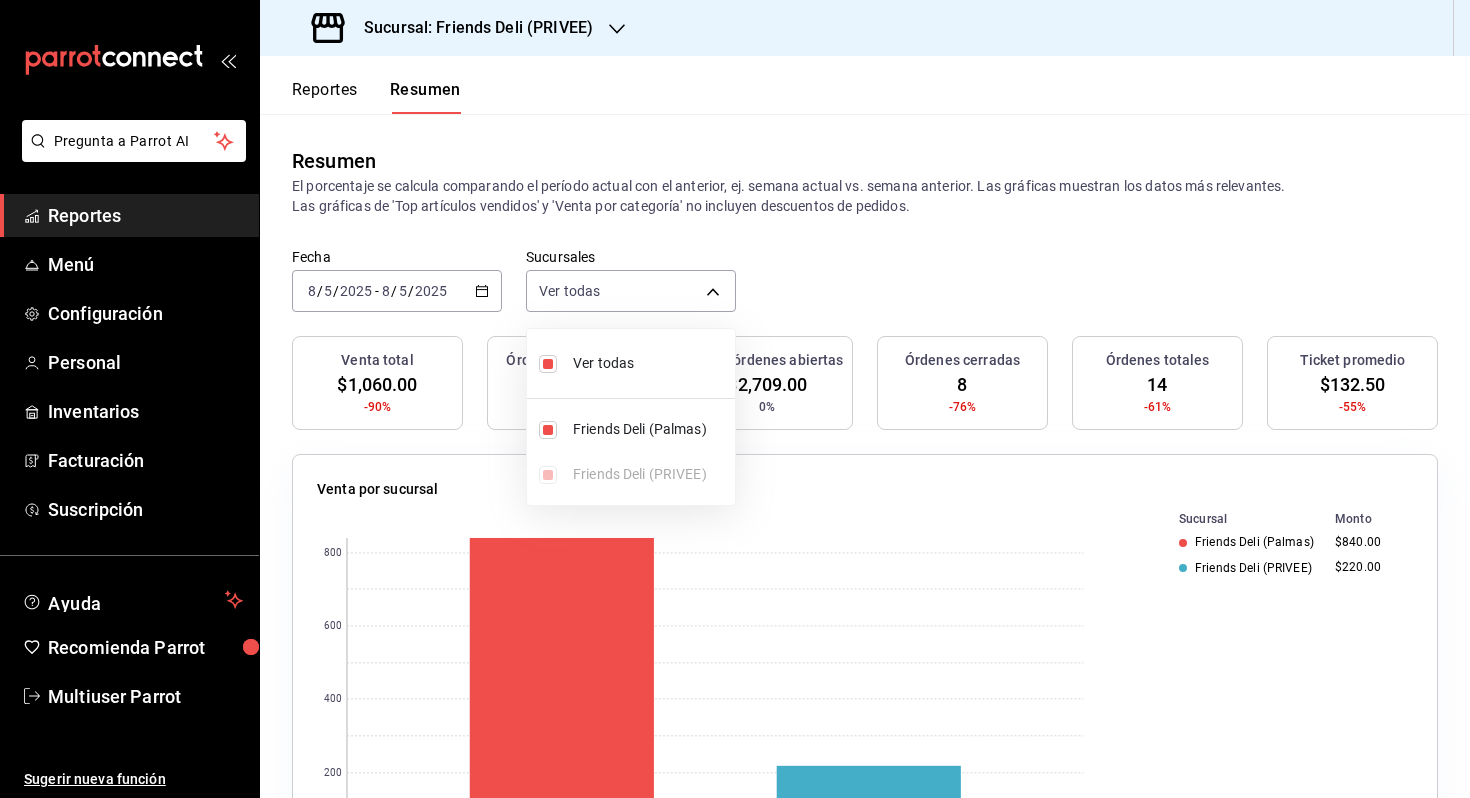 click at bounding box center (735, 399) 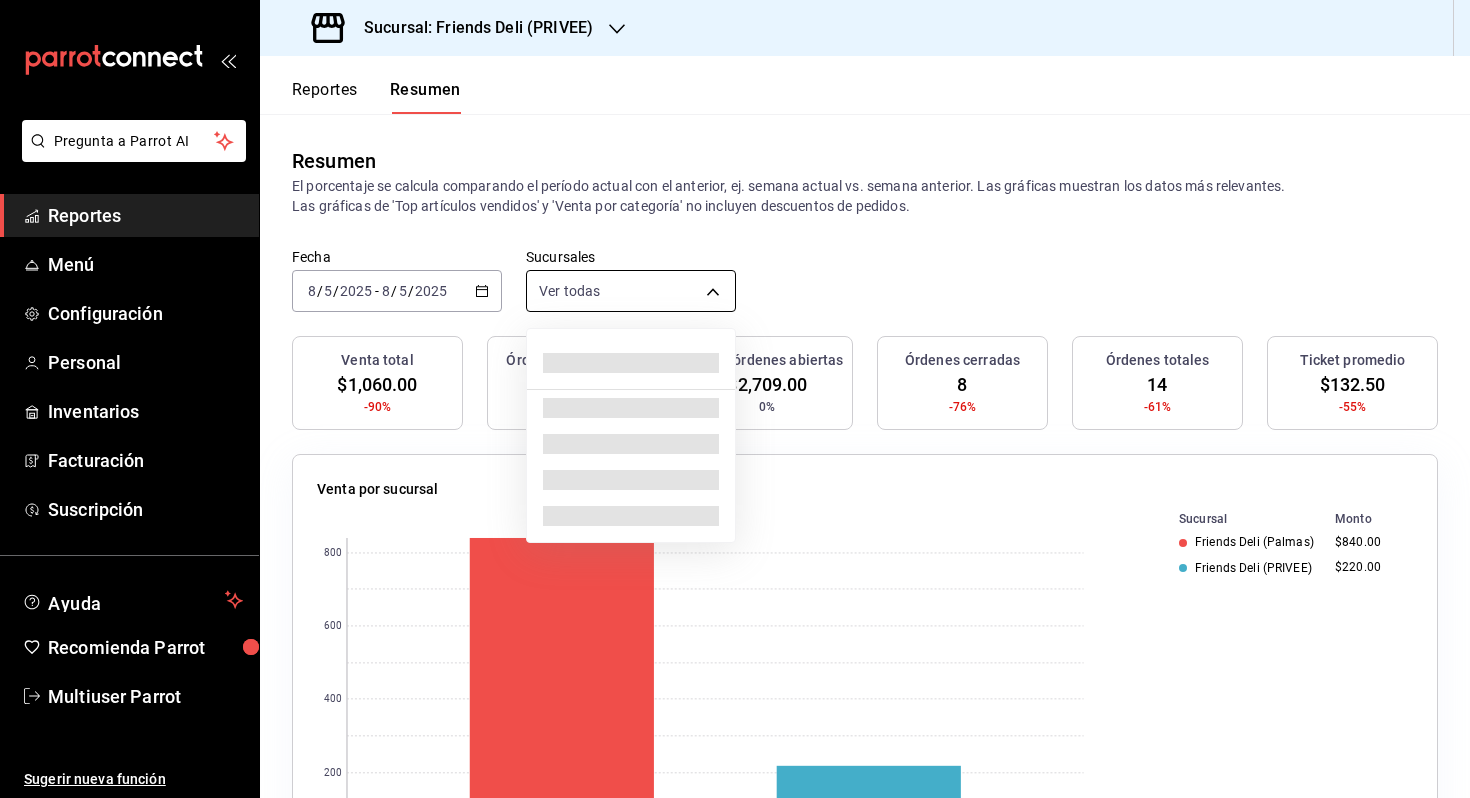 click on "Pregunta a Parrot AI Reportes   Menú   Configuración   Personal   Inventarios   Facturación   Suscripción   Ayuda Recomienda Parrot   Multiuser Parrot   Sugerir nueva función   Sucursal: Friends Deli ([LOCATION]) Reportes Resumen Resumen El porcentaje se calcula comparando el período actual con el anterior, ej. semana actual vs. semana anterior. Las gráficas muestran los datos más relevantes.  Las gráficas de 'Top artículos vendidos' y 'Venta por categoría' no incluyen descuentos de pedidos. Fecha [DATE] [DATE] - [DATE] [DATE] Sucursales Ver todas [object Object],[object Object] Venta total $1,060.00 -90% Órdenes abiertas 6 0% Venta órdenes abiertas $2,709.00 0% Órdenes cerradas 8 -76% Órdenes totales 14 -61% Ticket promedio $132.50 -55% Venta por sucursal 0 200 400 600 800 Sucursal Monto Friends Deli ([LOCATION]) $840.00 Friends Deli ([LOCATION]) $220.00 Venta por marca  0 200 400 600 800 Marca Monto Friends Deli ([LOCATION]) $840.00 Friends Deli ([LOCATION]) $220.00 Monto   0" at bounding box center [735, 399] 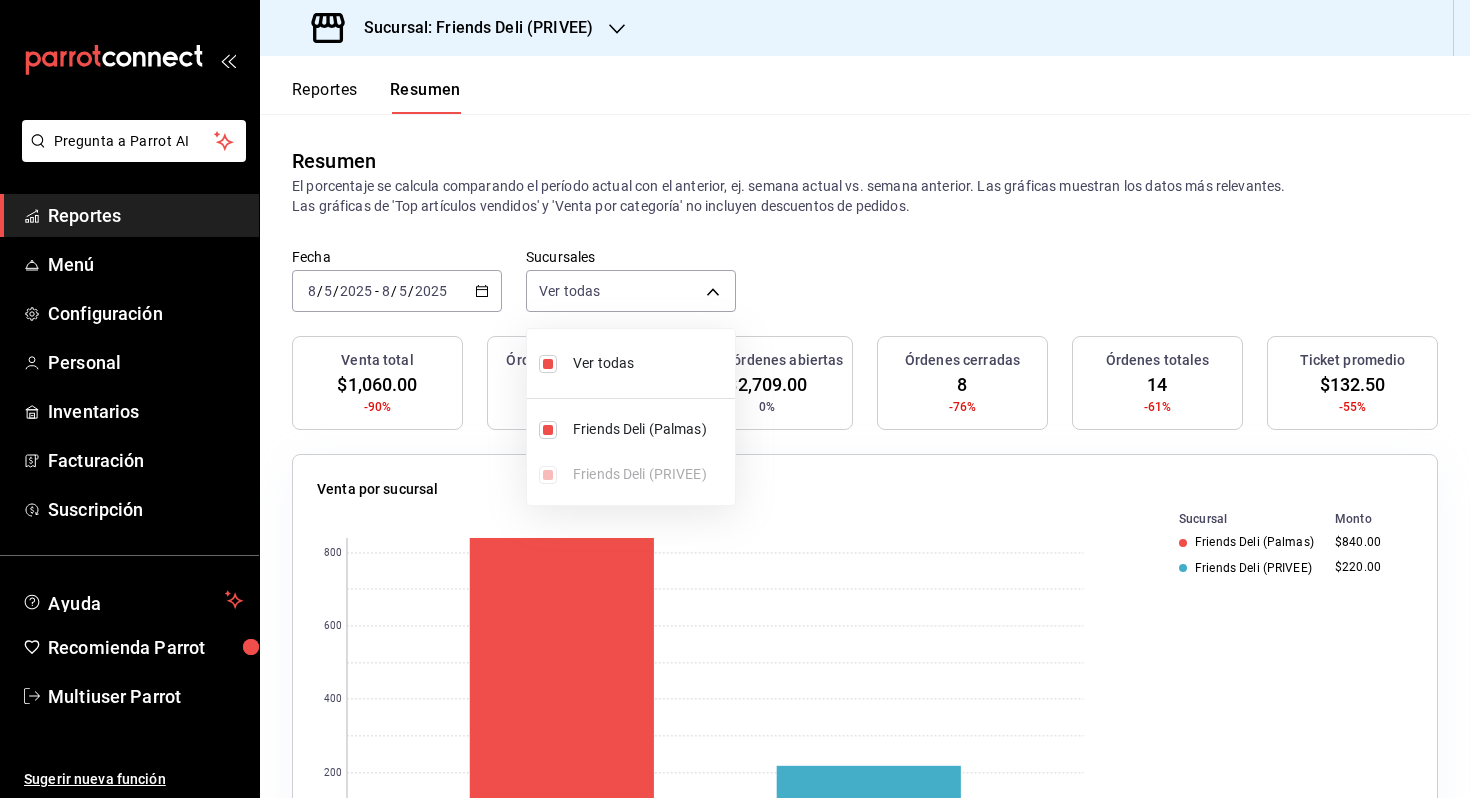 click on "Ver todas Friends Deli (Palmas) Friends Deli (PRIVEE)" at bounding box center (631, 417) 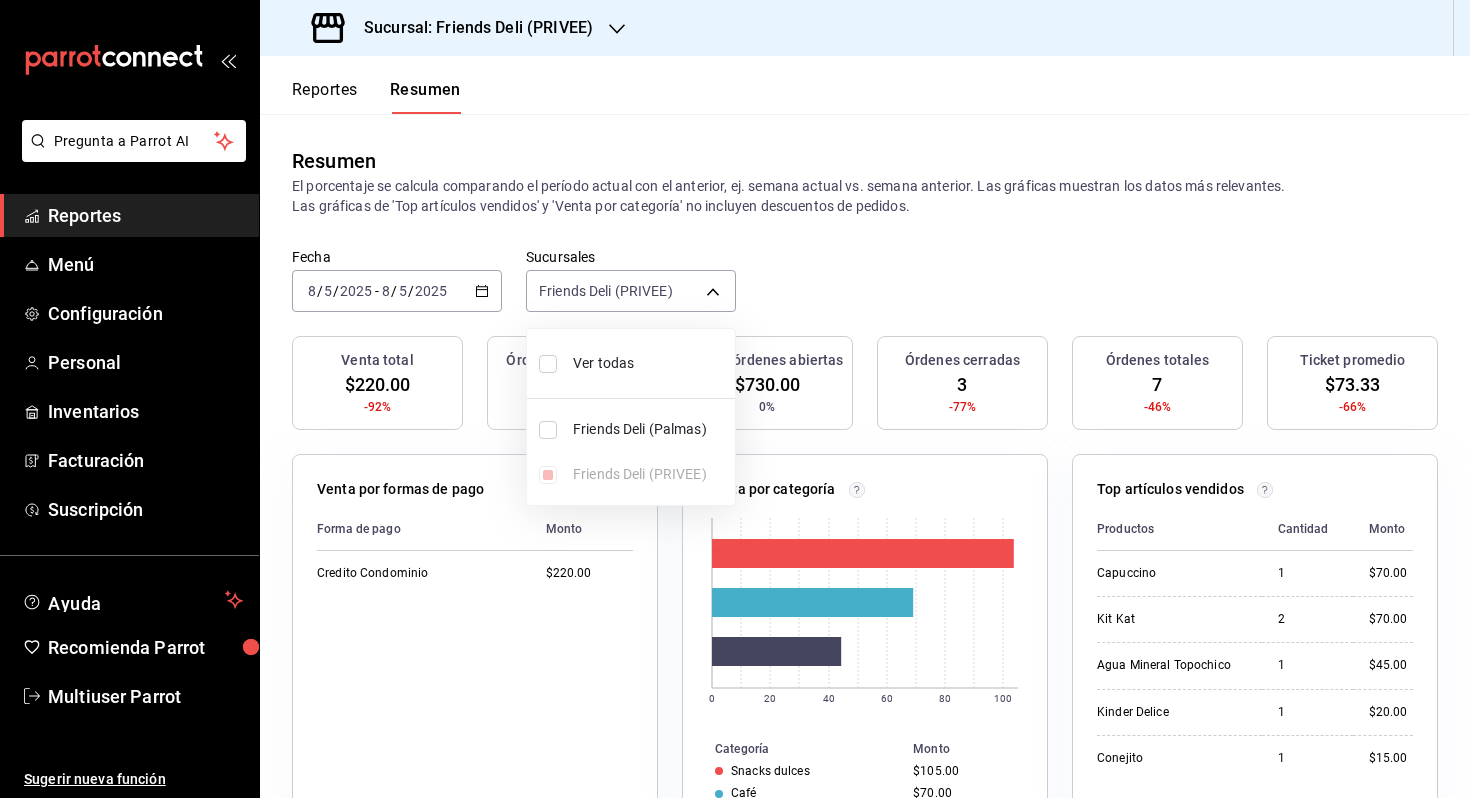 click on "Ver todas" at bounding box center (650, 363) 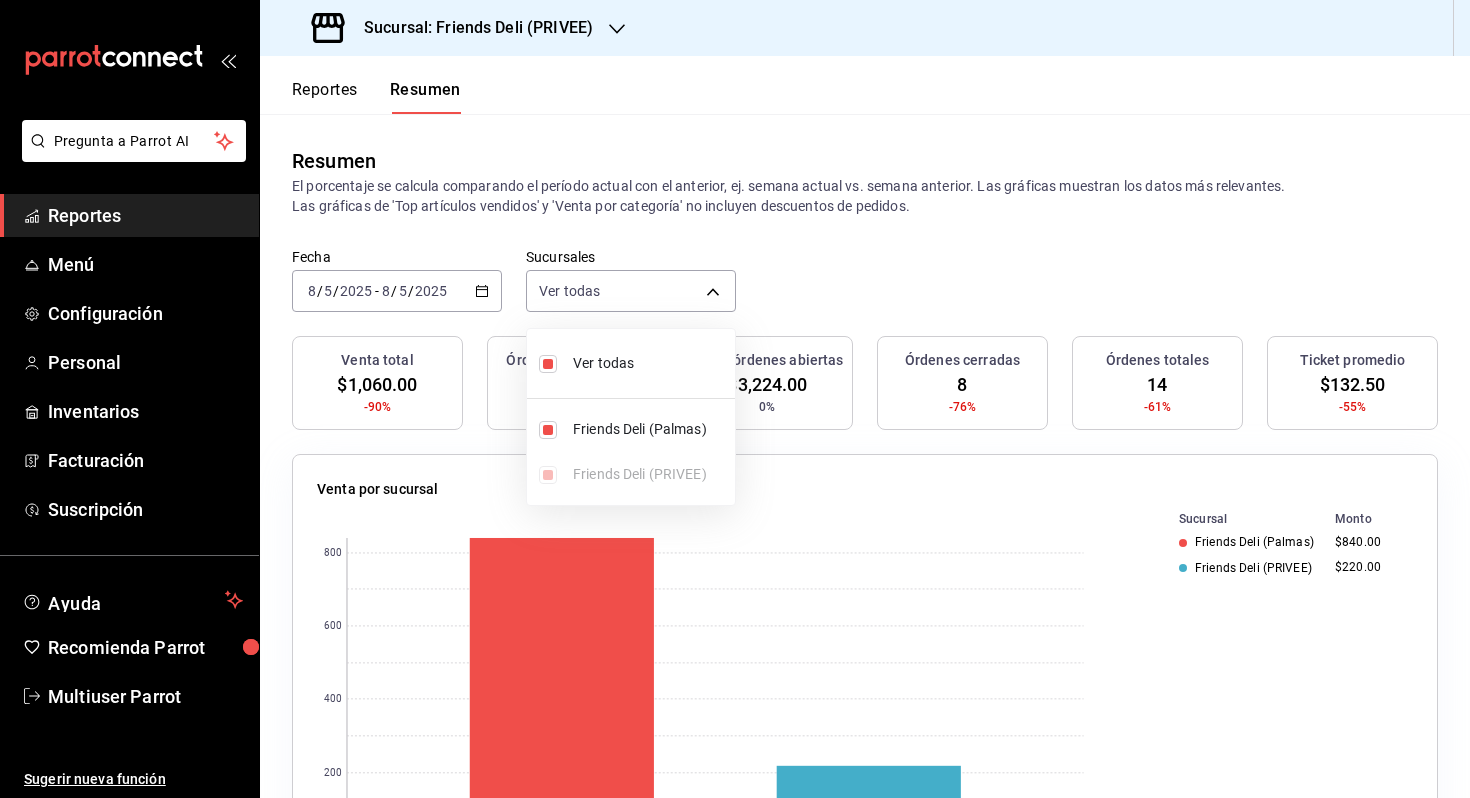 click at bounding box center (735, 399) 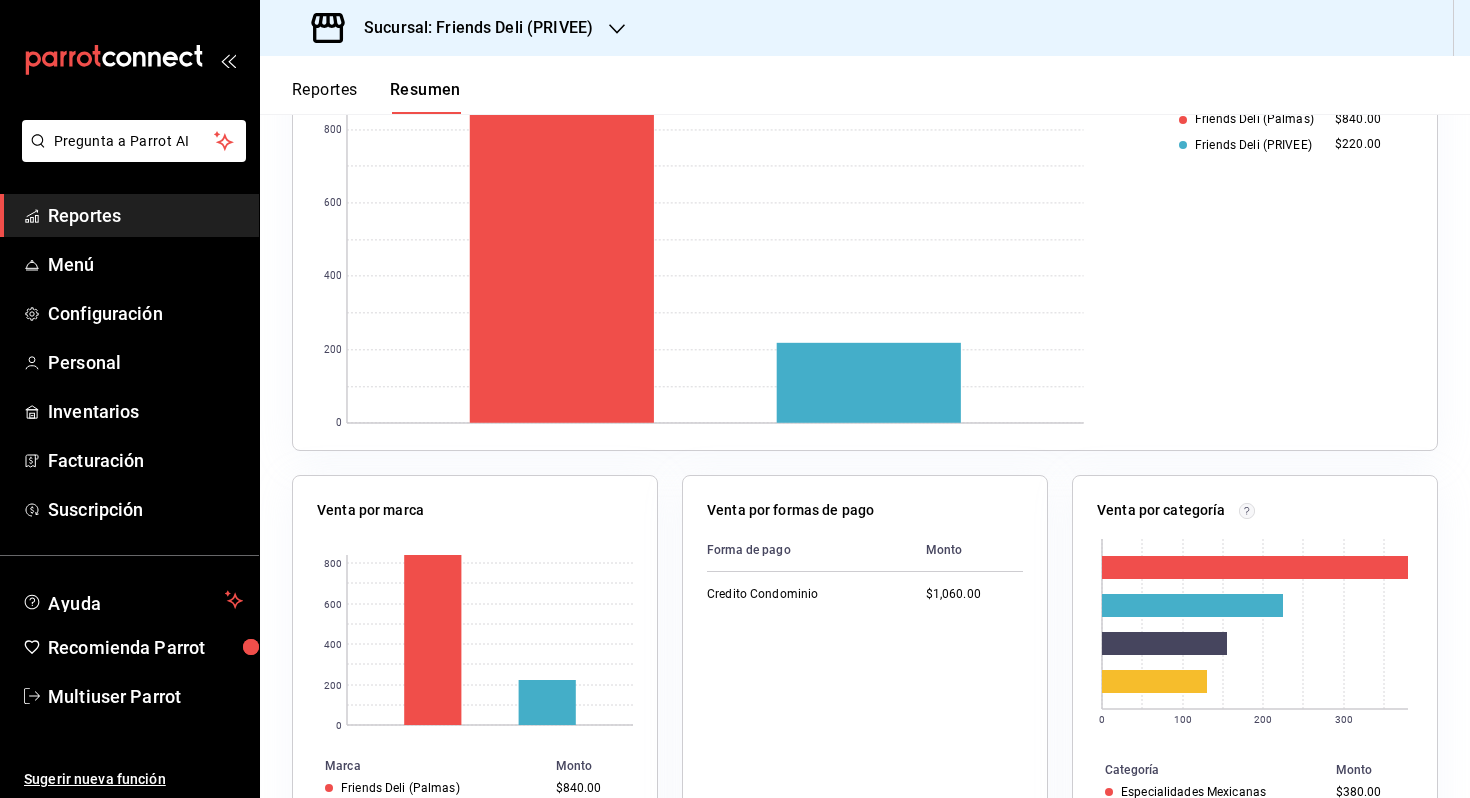 scroll, scrollTop: 27, scrollLeft: 0, axis: vertical 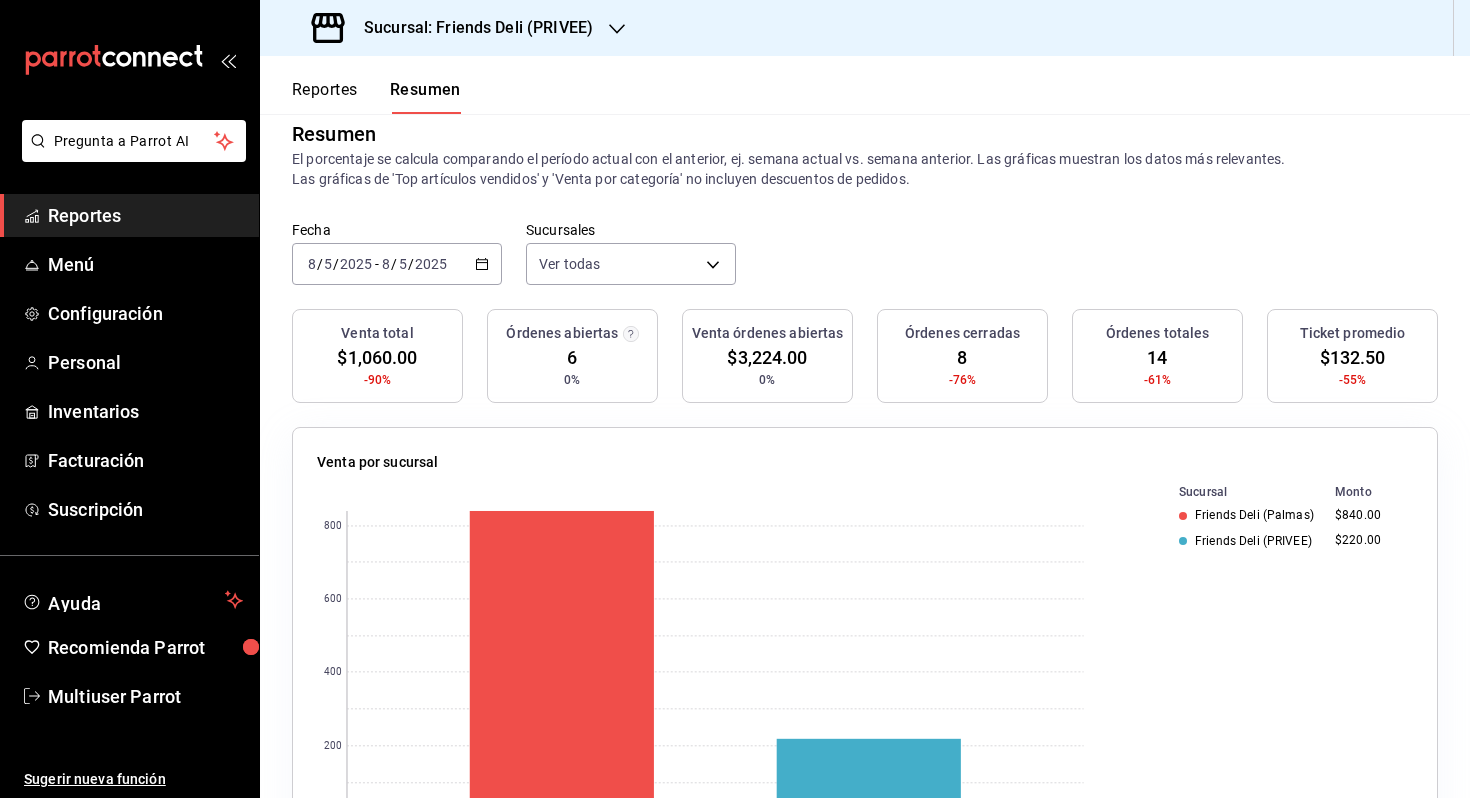 click on "[DATE] [DATE] - [DATE] [DATE]" at bounding box center (397, 264) 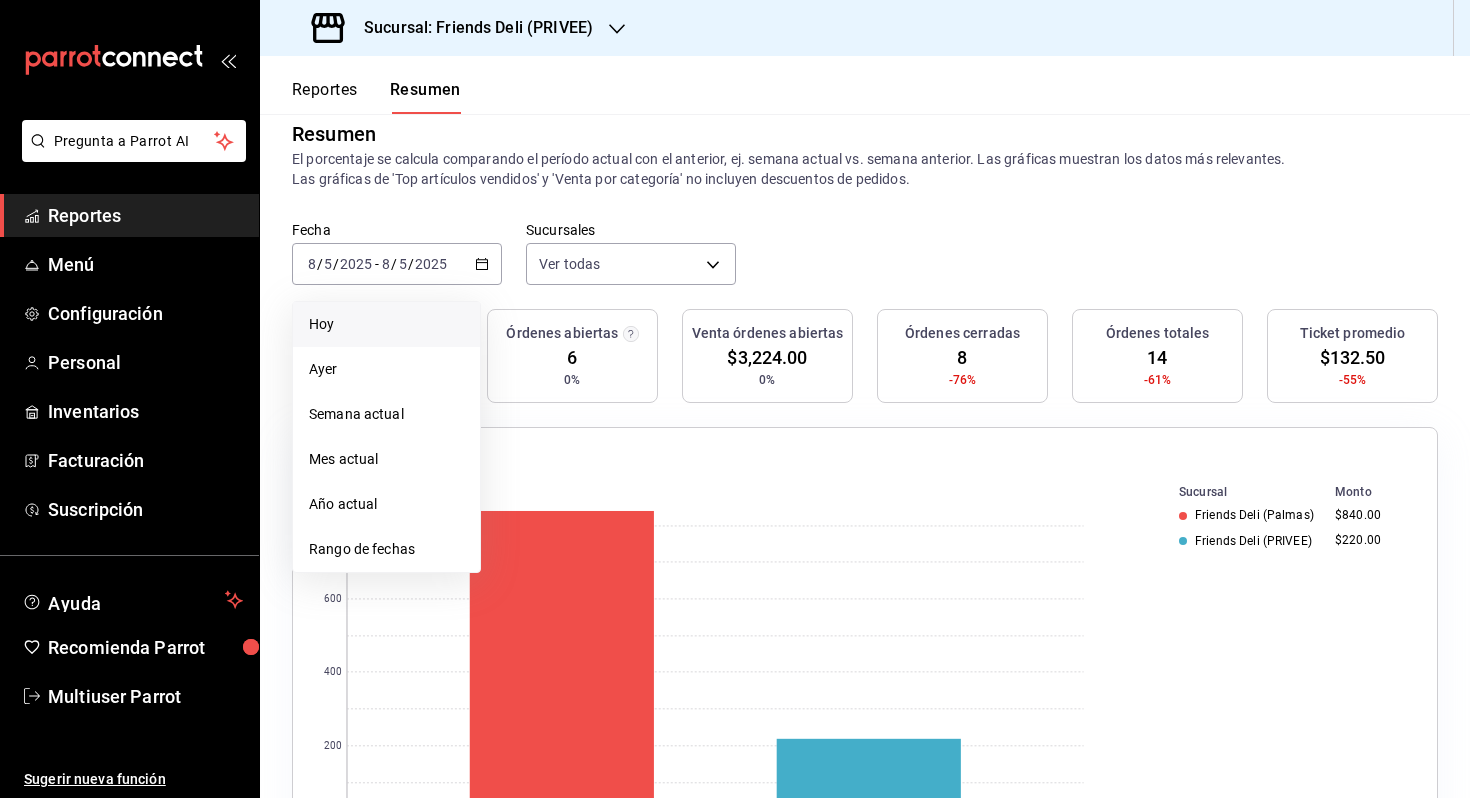 click on "Hoy" at bounding box center [386, 324] 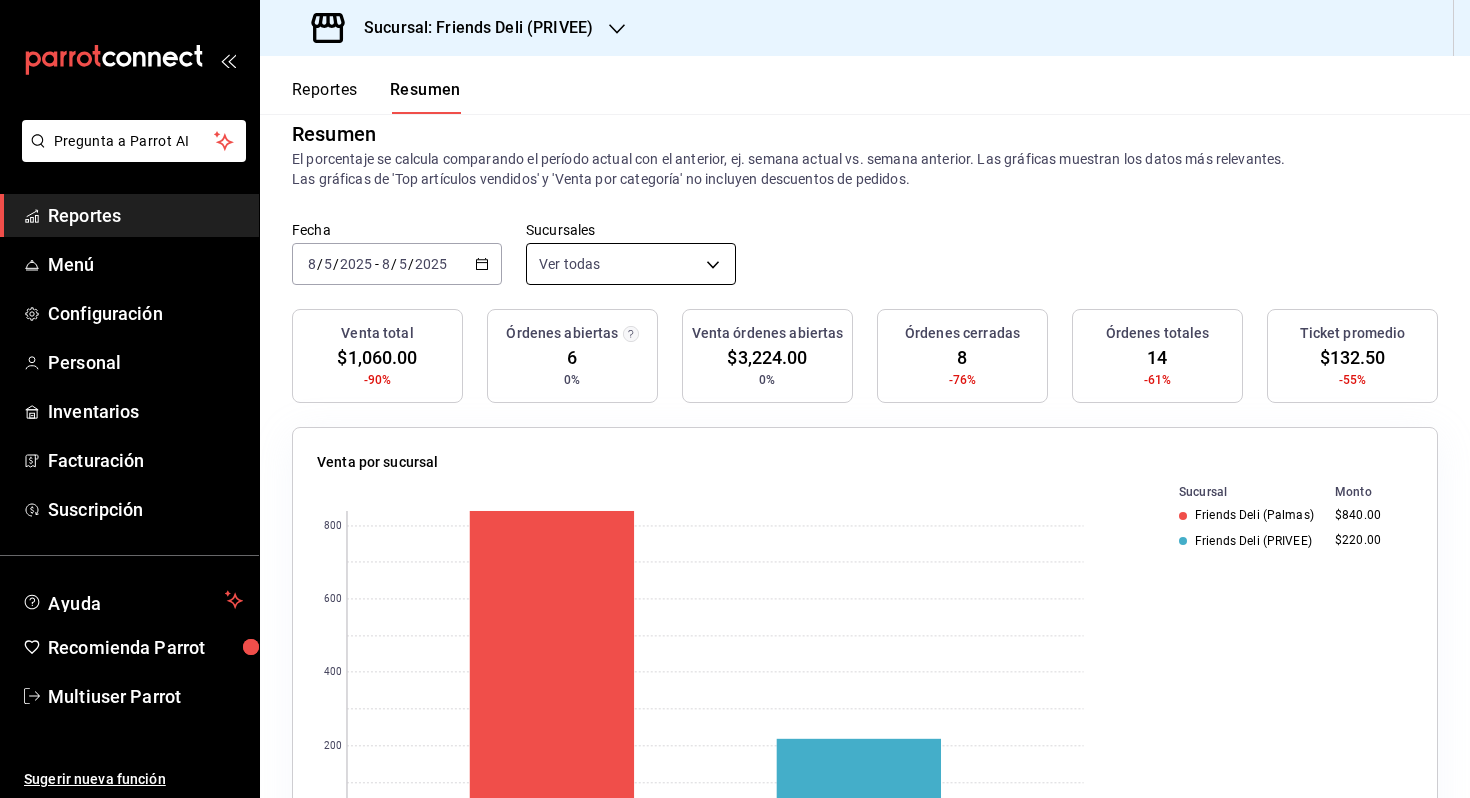click on "Pregunta a Parrot AI Reportes   Menú   Configuración   Personal   Inventarios   Facturación   Suscripción   Ayuda Recomienda Parrot   Multiuser Parrot   Sugerir nueva función   Sucursal: Friends Deli ([LOCATION]) Reportes Resumen Resumen El porcentaje se calcula comparando el período actual con el anterior, ej. semana actual vs. semana anterior. Las gráficas muestran los datos más relevantes.  Las gráficas de 'Top artículos vendidos' y 'Venta por categoría' no incluyen descuentos de pedidos. Fecha [DATE] [DATE] - [DATE] [DATE] Sucursales Ver todas [object Object],[object Object] Venta total $1,060.00 -90% Órdenes abiertas 6 0% Venta órdenes abiertas $3,224.00 0% Órdenes cerradas 8 -76% Órdenes totales 14 -61% Ticket promedio $132.50 -55% Venta por sucursal 0 200 400 600 800 Sucursal Monto Friends Deli ([LOCATION]) $840.00 Friends Deli ([LOCATION]) $220.00 Venta por marca  0 200 400 600 800 Marca Monto Friends Deli ([LOCATION]) $840.00 Friends Deli ([LOCATION]) $220.00 Monto   0" at bounding box center (735, 399) 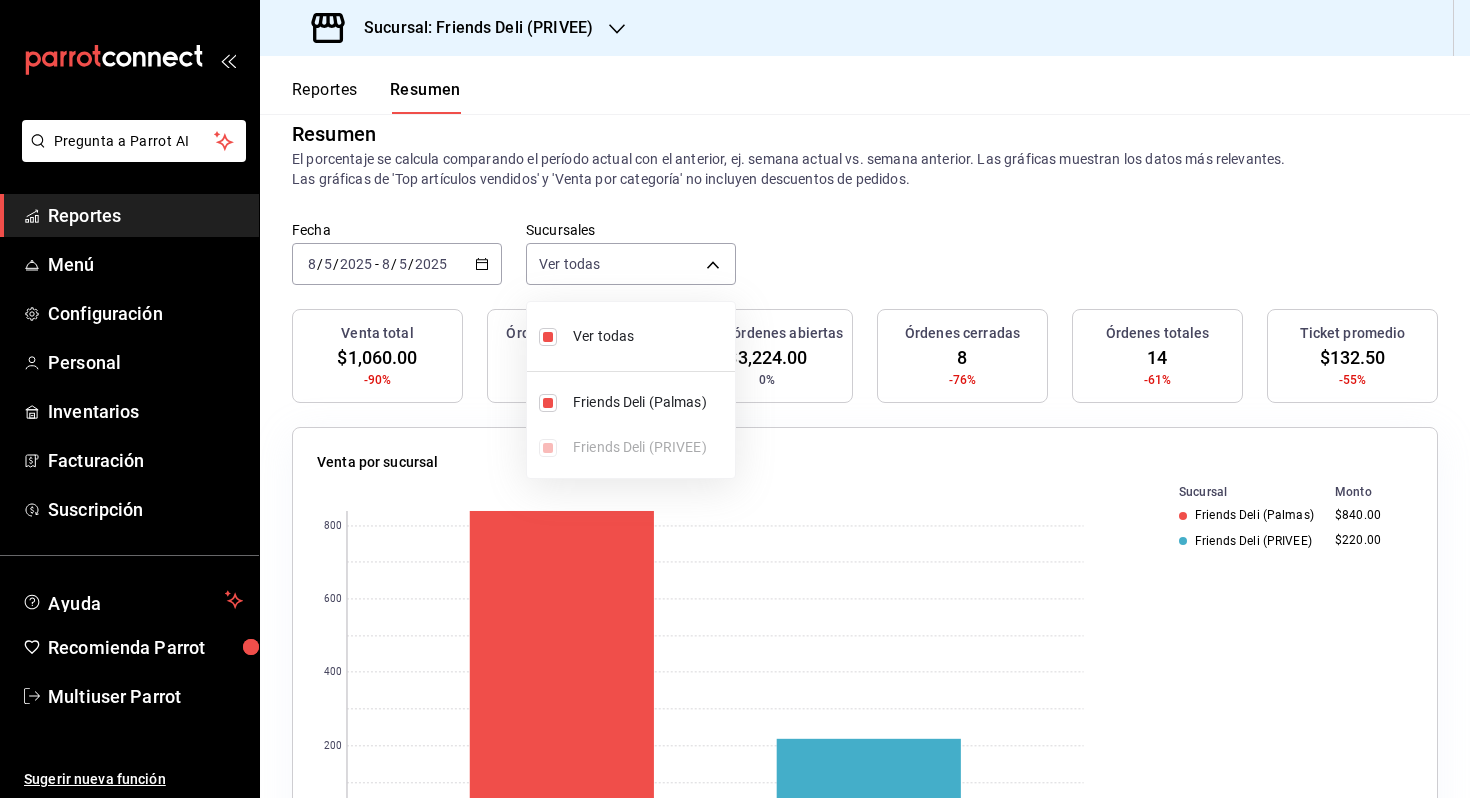 click on "Ver todas" at bounding box center (631, 336) 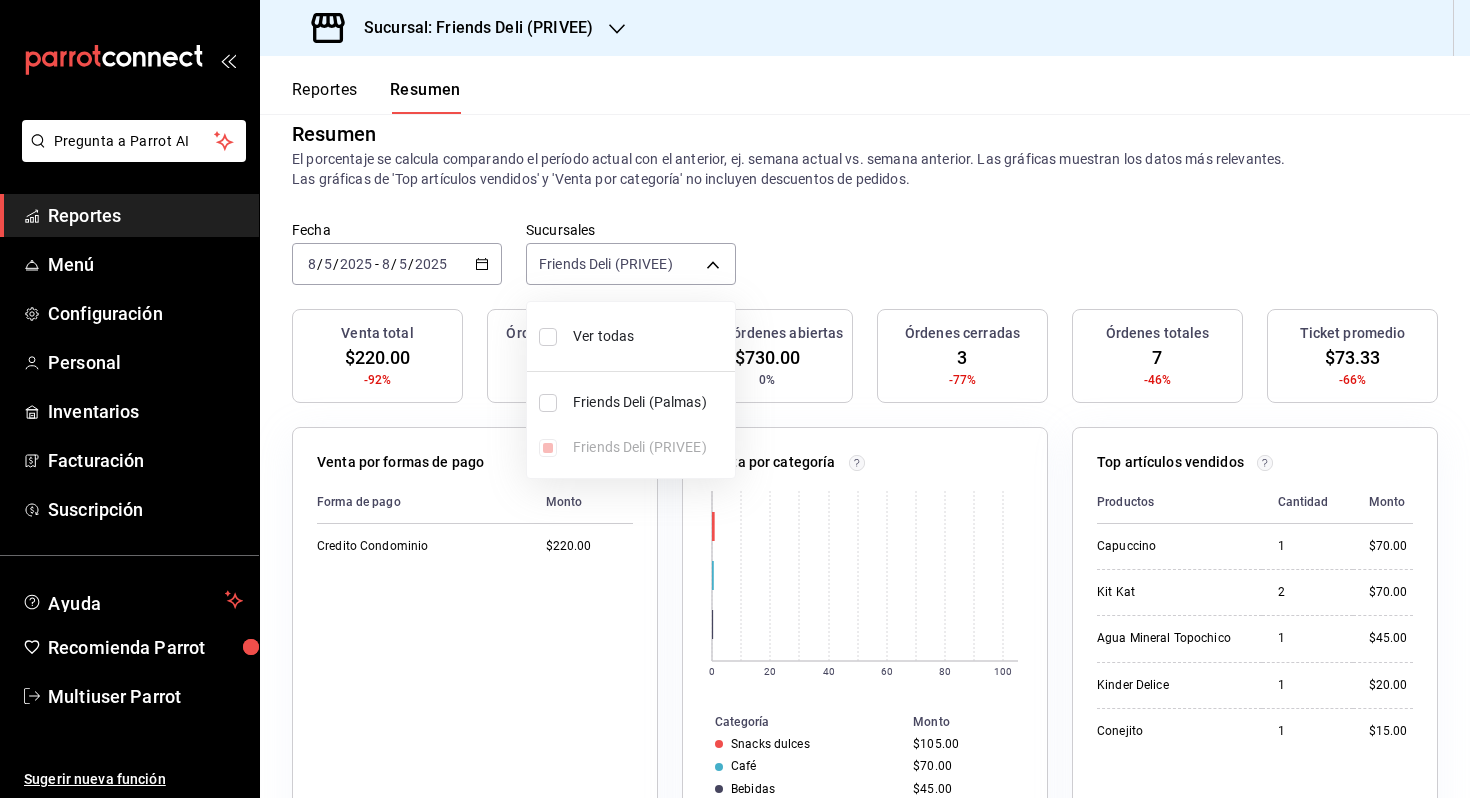 click on "Ver todas" at bounding box center (650, 336) 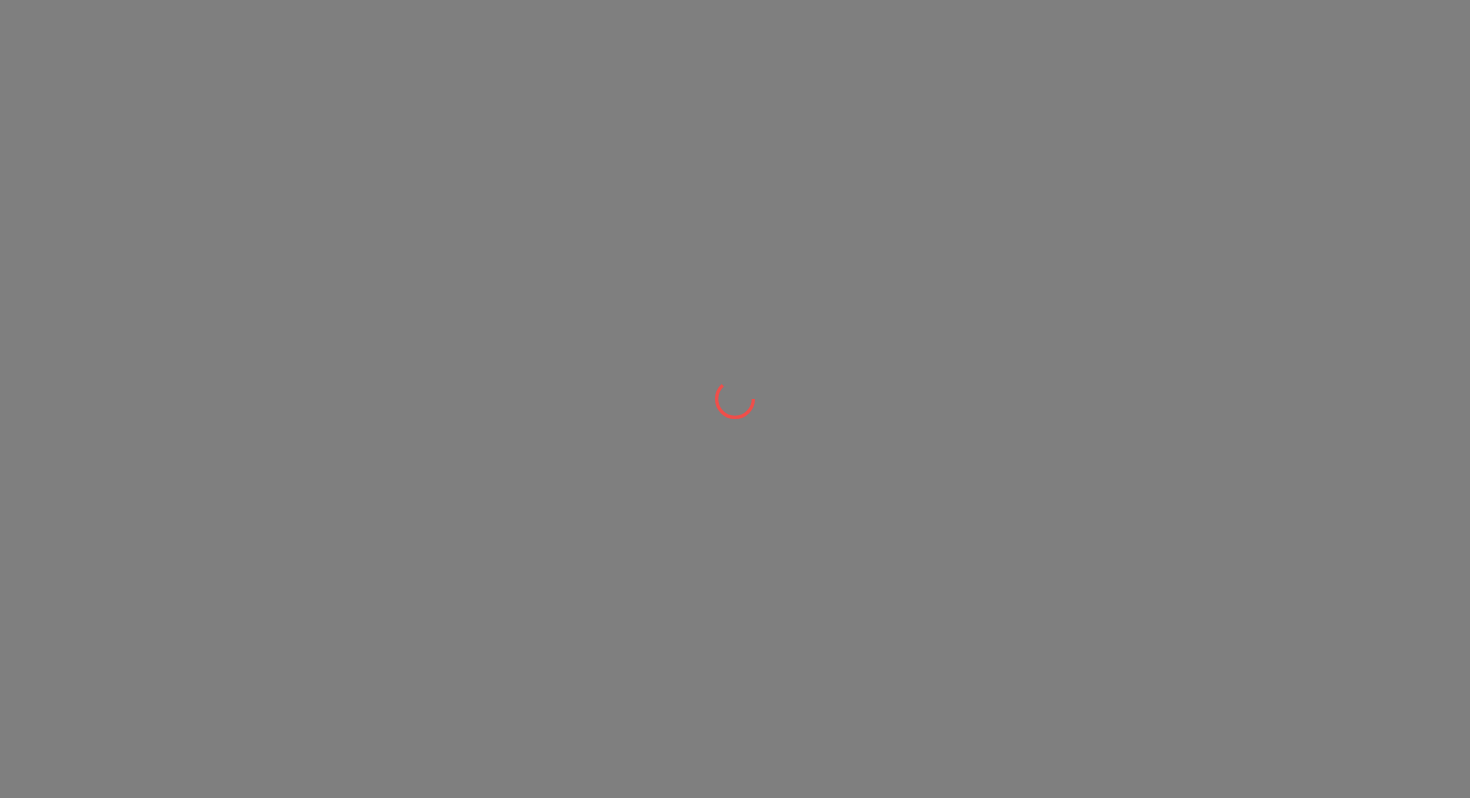 scroll, scrollTop: 0, scrollLeft: 0, axis: both 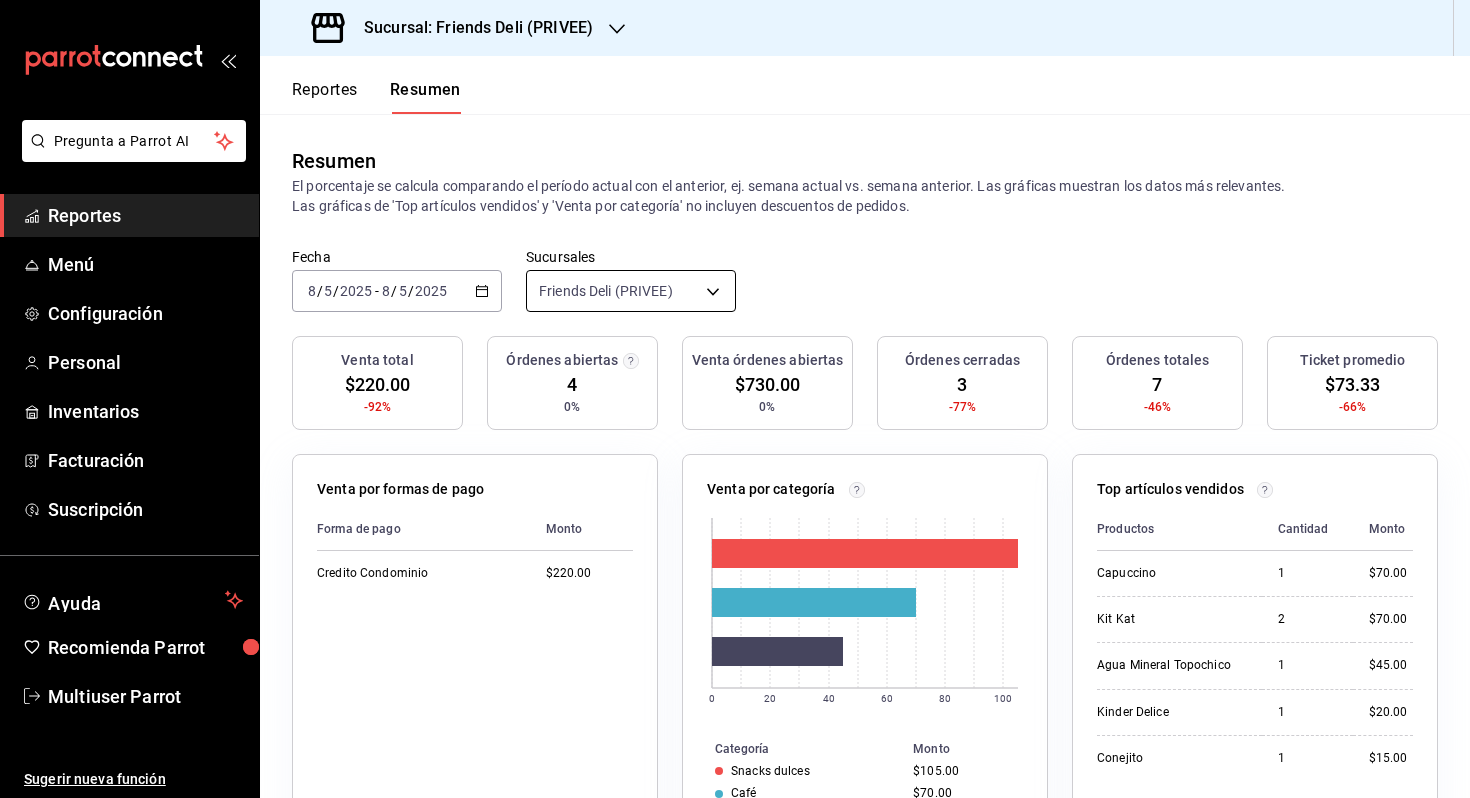 click on "Pregunta a Parrot AI Reportes   Menú   Configuración   Personal   Inventarios   Facturación   Suscripción   Ayuda Recomienda Parrot   Multiuser Parrot   Sugerir nueva función   Sucursal: Friends Deli (PRIVEE) Reportes Resumen Resumen El porcentaje se calcula comparando el período actual con el anterior, ej. semana actual vs. semana anterior. Las gráficas muestran los datos más relevantes.  Las gráficas de 'Top artículos vendidos' y 'Venta por categoría' no incluyen descuentos de pedidos. Fecha [DATE] [DATE] - [DATE] [DATE] Sucursales Friends Deli (PRIVEE) [object Object] Venta total $220.00 -92% Órdenes abiertas 4 0% Venta órdenes abiertas $730.00 0% Órdenes cerradas 3 -77% Órdenes totales 7 -46% Ticket promedio $73.33 -66% Venta por formas de pago Forma de pago Monto Credito Condominio $220.00 Venta por categoría   0 20 40 60 80 100 Categoría Monto Snacks dulces $105.00 Café $70.00 Bebidas $45.00 Top artículos vendidos   Productos Cantidad Monto Capuccino 1 $70.00 2 1 1" at bounding box center (735, 399) 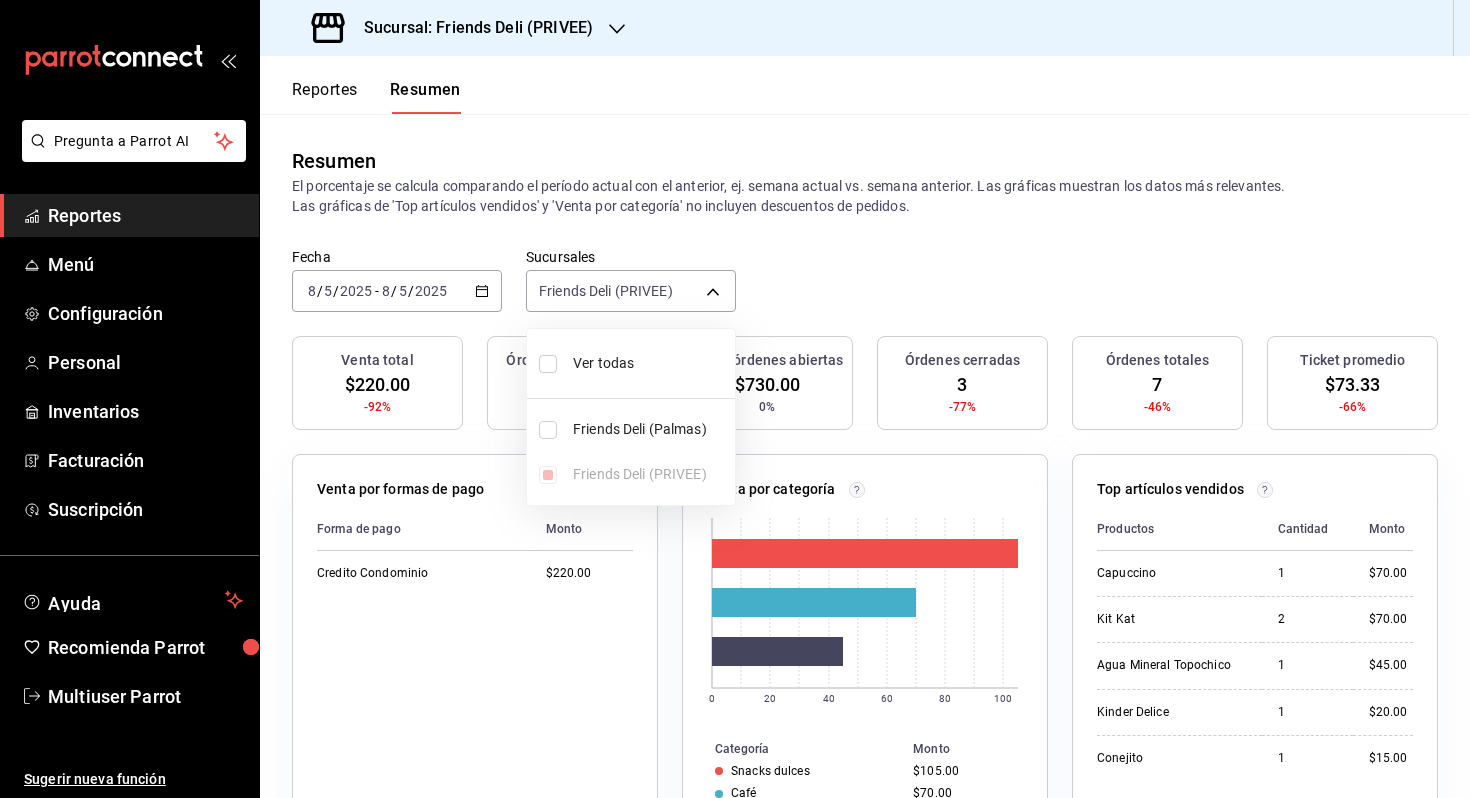 click on "Ver todas" at bounding box center (650, 363) 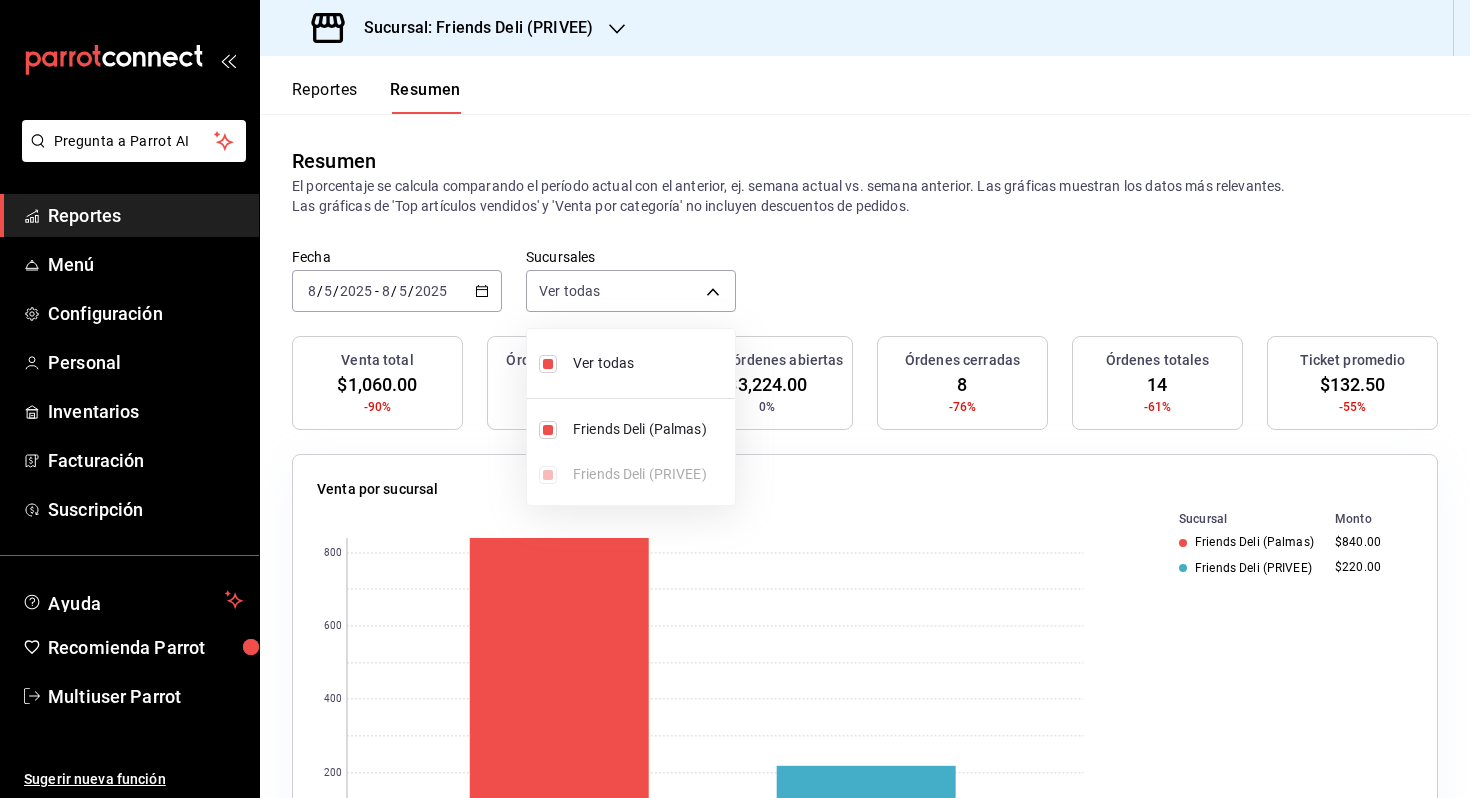 click at bounding box center (735, 399) 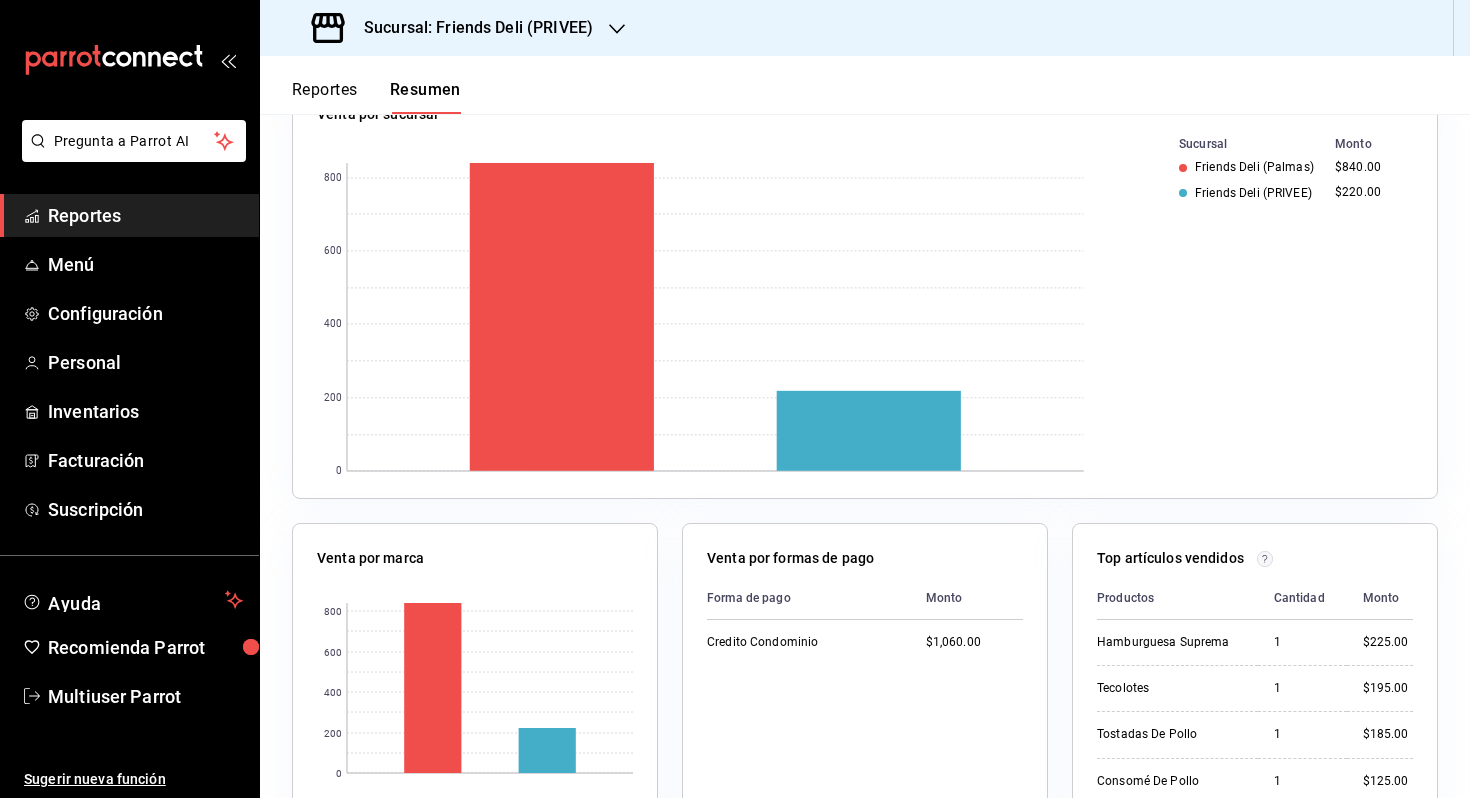 scroll, scrollTop: 387, scrollLeft: 0, axis: vertical 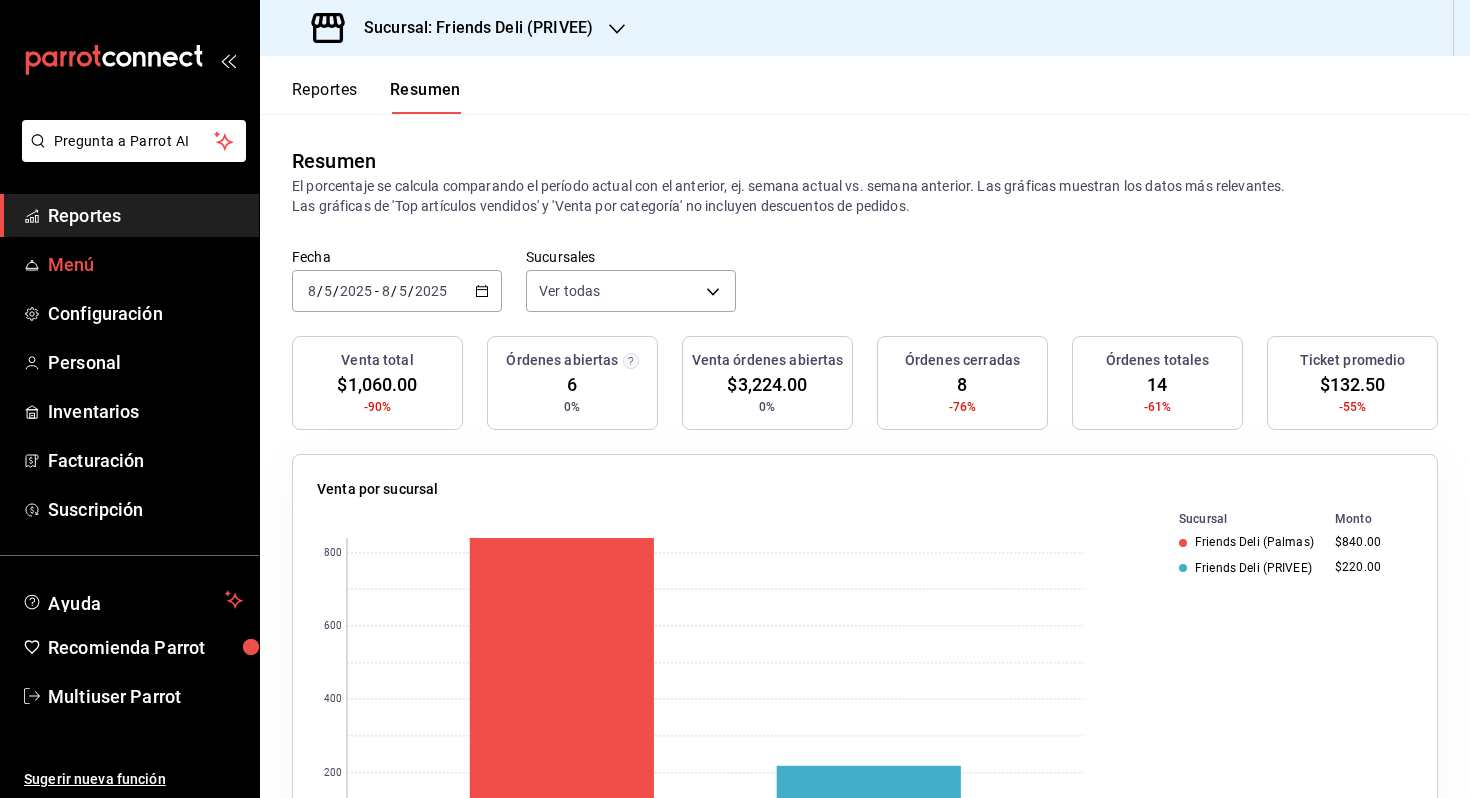 click on "Menú" at bounding box center (145, 264) 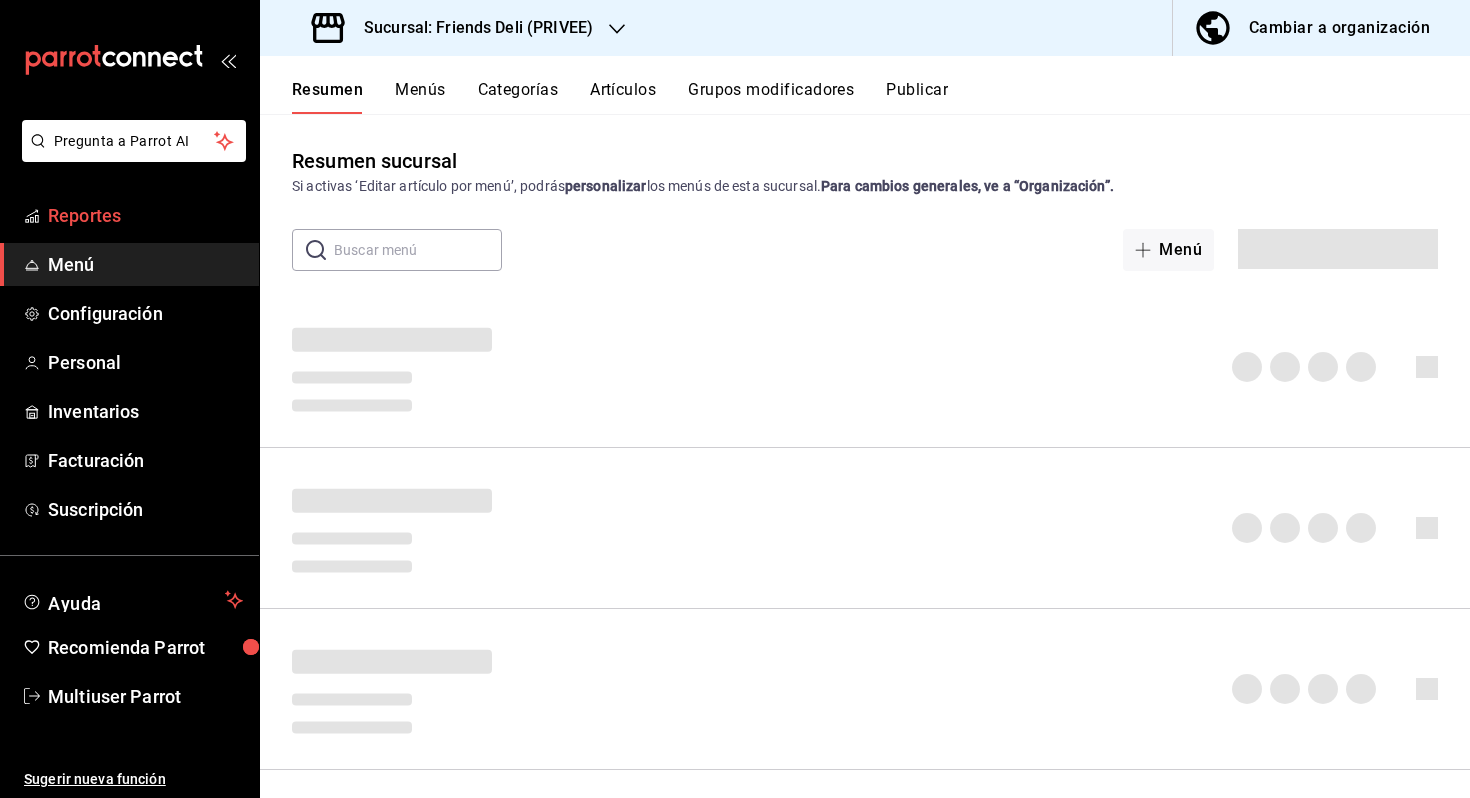 click on "Reportes" at bounding box center [145, 215] 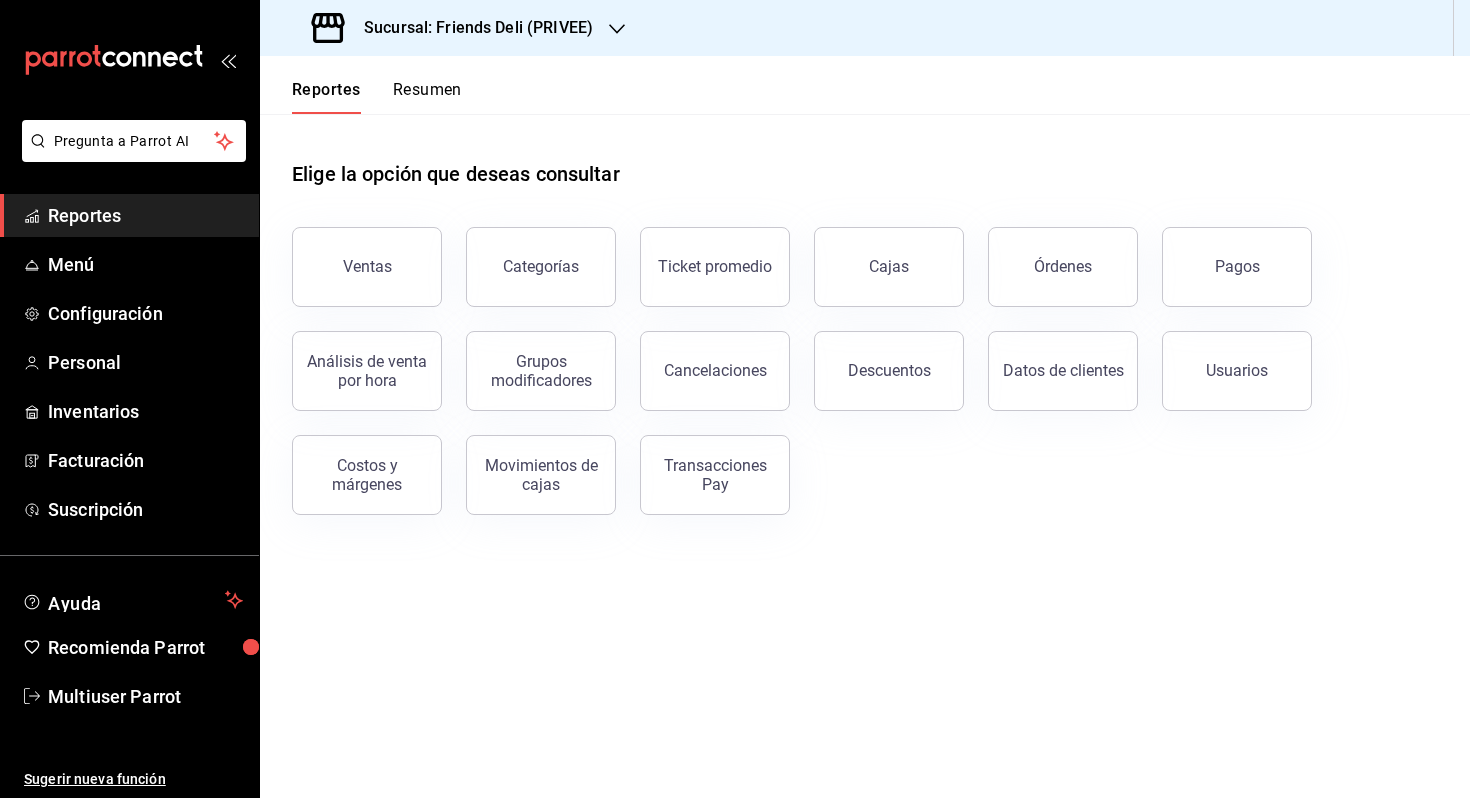 click on "Resumen" at bounding box center (427, 97) 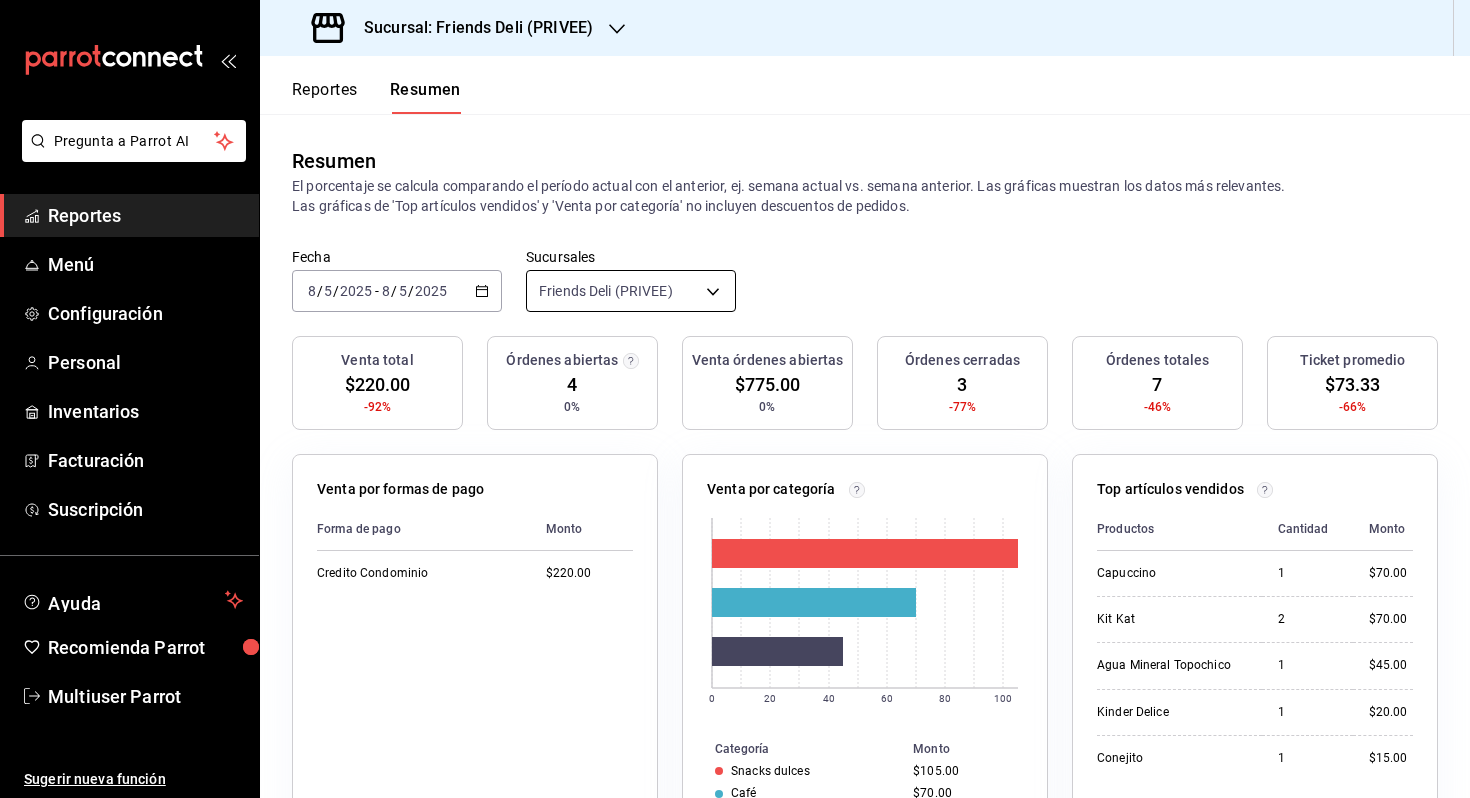 click on "Pregunta a Parrot AI Reportes   Menú   Configuración   Personal   Inventarios   Facturación   Suscripción   Ayuda Recomienda Parrot   Multiuser Parrot   Sugerir nueva función   Sucursal: Friends Deli (PRIVEE) Reportes Resumen Resumen El porcentaje se calcula comparando el período actual con el anterior, ej. semana actual vs. semana anterior. Las gráficas muestran los datos más relevantes.  Las gráficas de 'Top artículos vendidos' y 'Venta por categoría' no incluyen descuentos de pedidos. Fecha 2025-08-05 8 / 5 / 2025 - 2025-08-05 8 / 5 / 2025 Sucursales Friends Deli (PRIVEE) [object Object] Venta total $220.00 -92% Órdenes abiertas 4 0% Venta órdenes abiertas $775.00 0% Órdenes cerradas 3 -77% Órdenes totales 7 -46% Ticket promedio $73.33 -66% Venta por formas de pago Forma de pago Monto Credito Condominio $220.00 Venta por categoría   0 20 40 60 80 100 Categoría Monto Snacks dulces $105.00 Café $70.00 Bebidas $45.00 Top artículos vendidos   Productos Cantidad Monto Capuccino 1 $70.00 2 1 1" at bounding box center (735, 399) 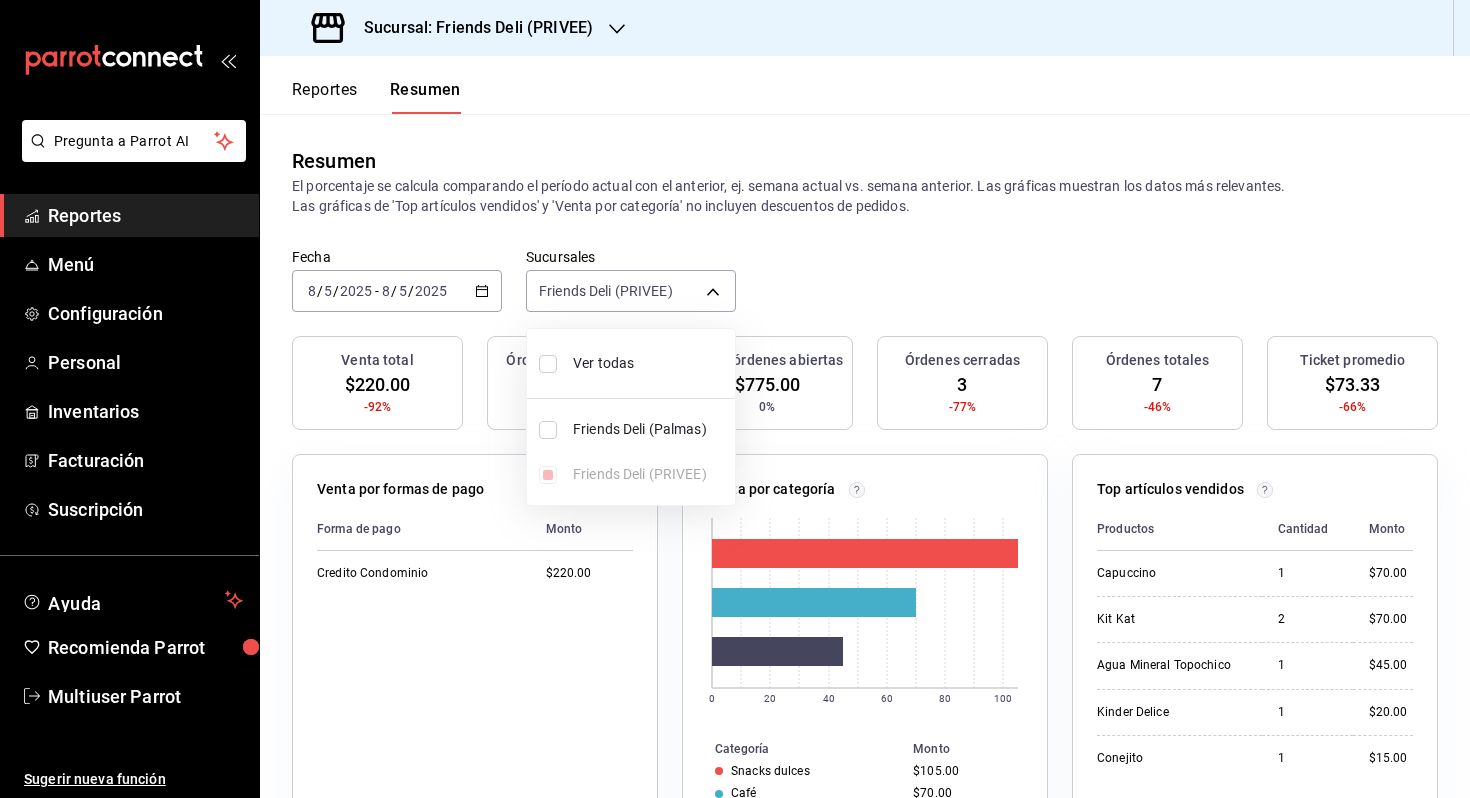 click on "Ver todas" at bounding box center [631, 363] 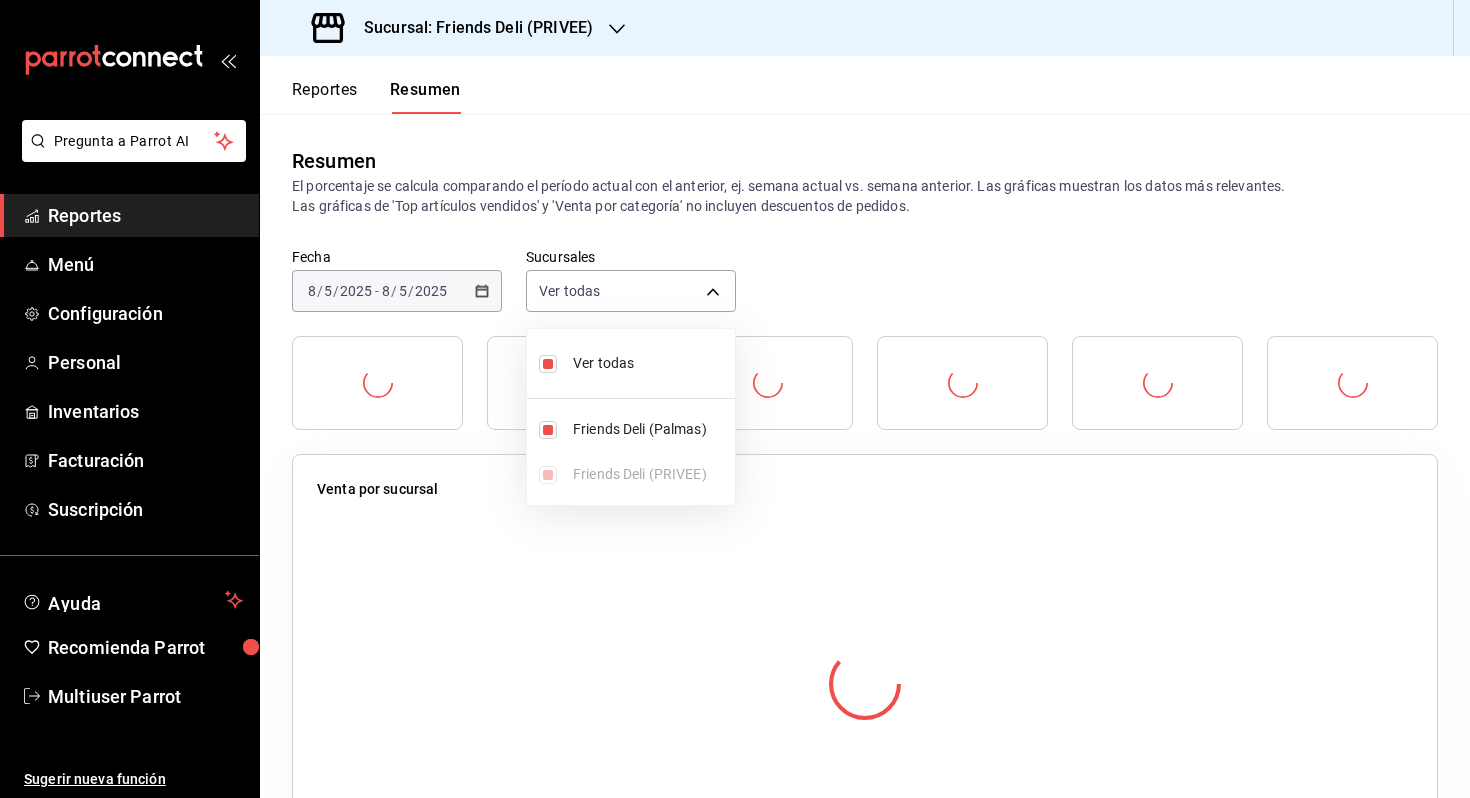type on "[object Object],[object Object]" 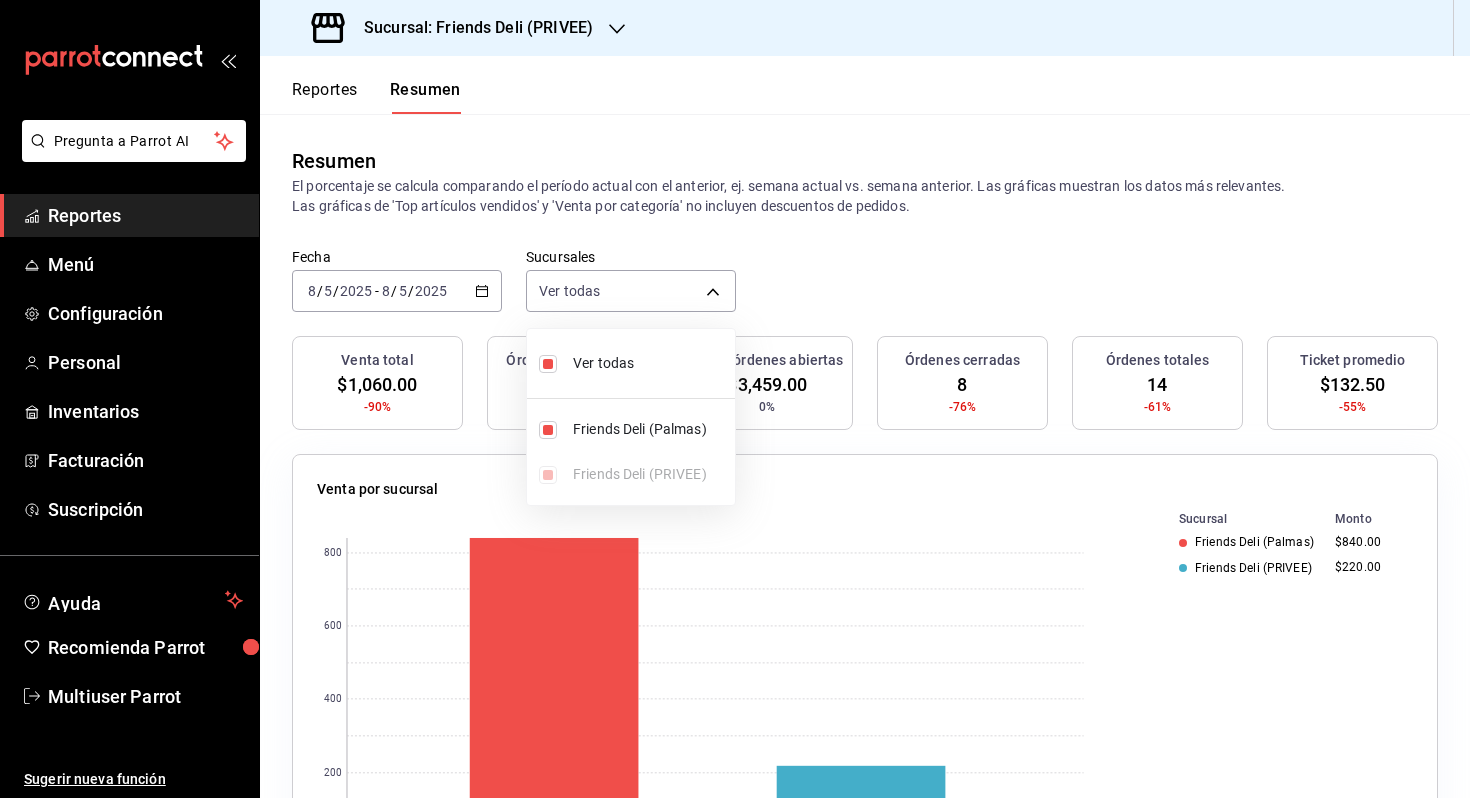 click at bounding box center [735, 399] 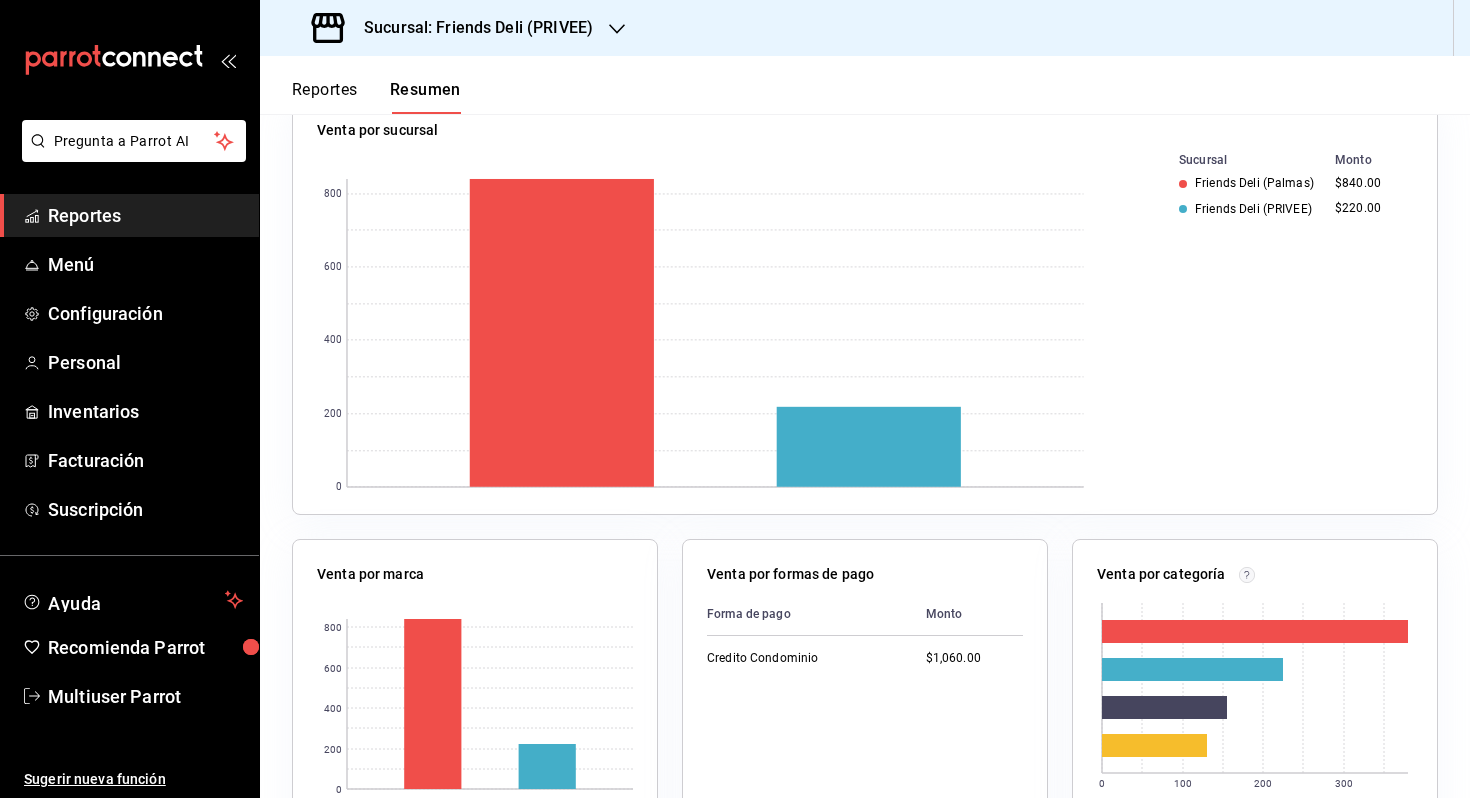 scroll, scrollTop: 0, scrollLeft: 0, axis: both 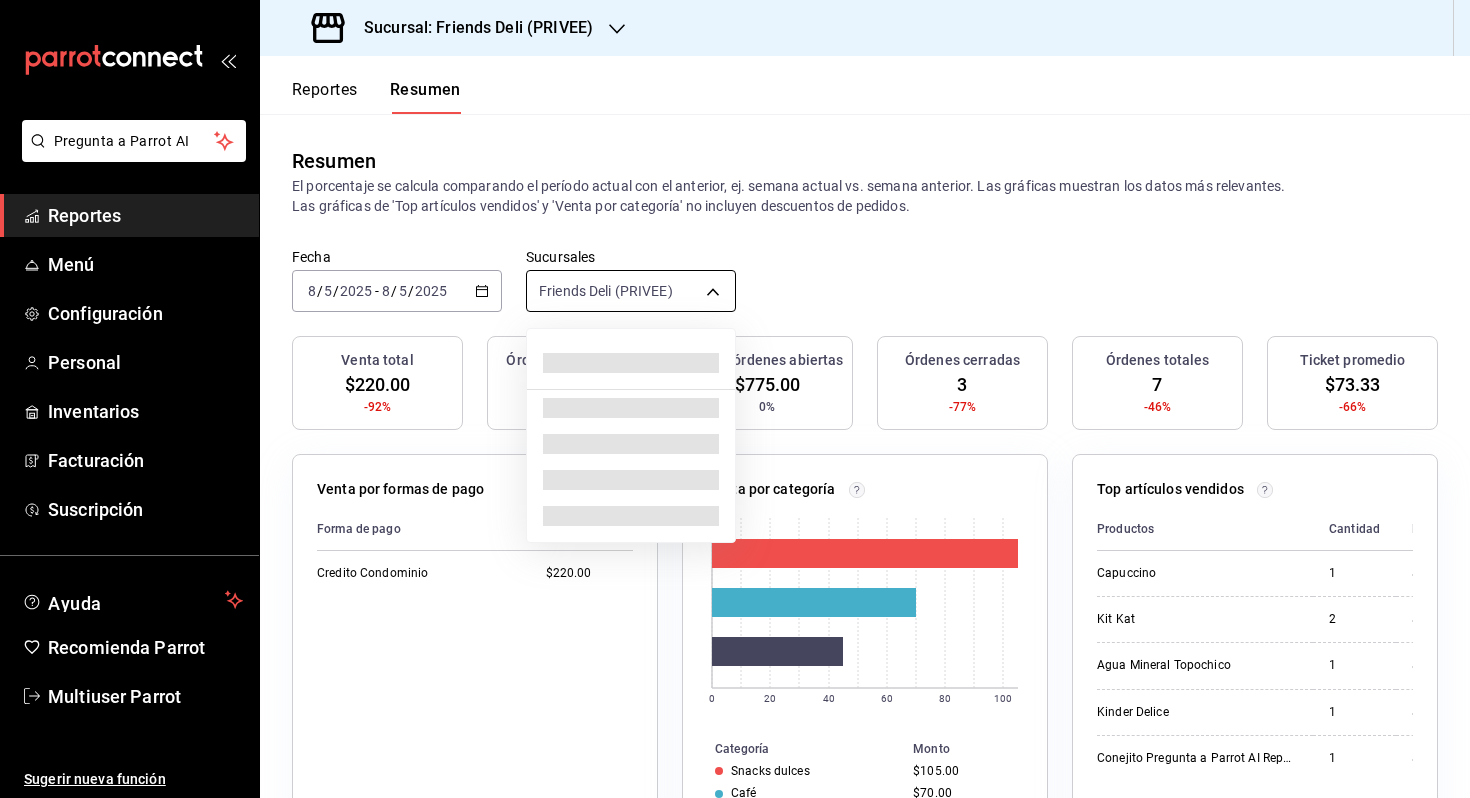 click on "Pregunta a Parrot AI Reportes   Menú   Configuración   Personal   Inventarios   Facturación   Suscripción   Ayuda Recomienda Parrot   Multiuser Parrot   Sugerir nueva función   Sucursal: Friends Deli (PRIVEE) Reportes Resumen Resumen El porcentaje se calcula comparando el período actual con el anterior, ej. semana actual vs. semana anterior. Las gráficas muestran los datos más relevantes.  Las gráficas de 'Top artículos vendidos' y 'Venta por categoría' no incluyen descuentos de pedidos. Fecha [DATE] [DATE] - [DATE] [DATE] Sucursales Friends Deli (PRIVEE) [object Object] Venta total $220.00 -92% Órdenes abiertas 4 0% Venta órdenes abiertas $775.00 0% Órdenes cerradas 3 -77% Órdenes totales 7 -46% Ticket promedio $73.33 -66% Venta por formas de pago Forma de pago Monto Credito Condominio $220.00 Venta por categoría   0 20 40 60 80 100 Categoría Monto Snacks dulces $105.00 Café $70.00 Bebidas $45.00 Top artículos vendidos   Productos Cantidad Monto Capuccino 1 $70.00 2 1 1" at bounding box center [735, 399] 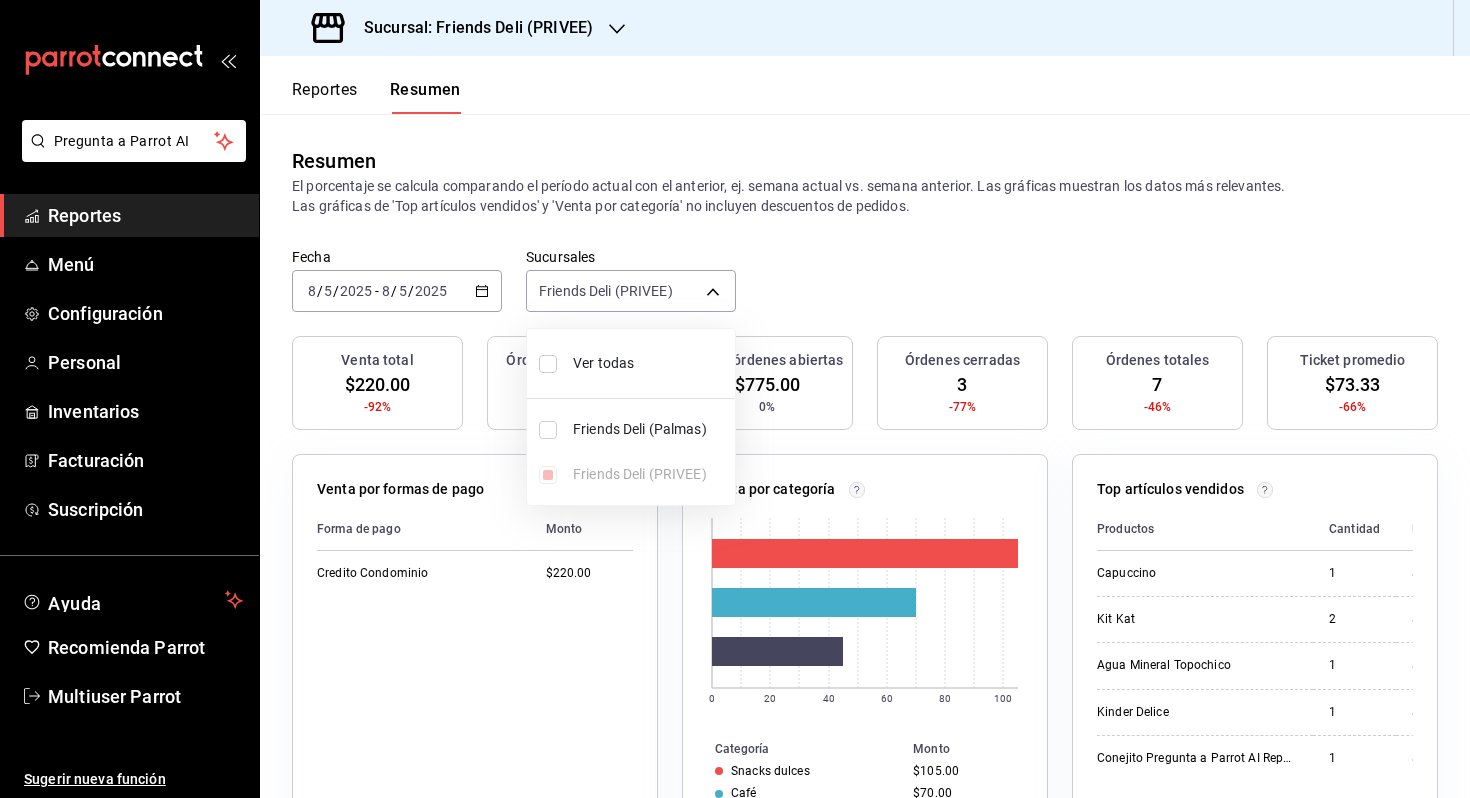 click on "Ver todas" at bounding box center [650, 363] 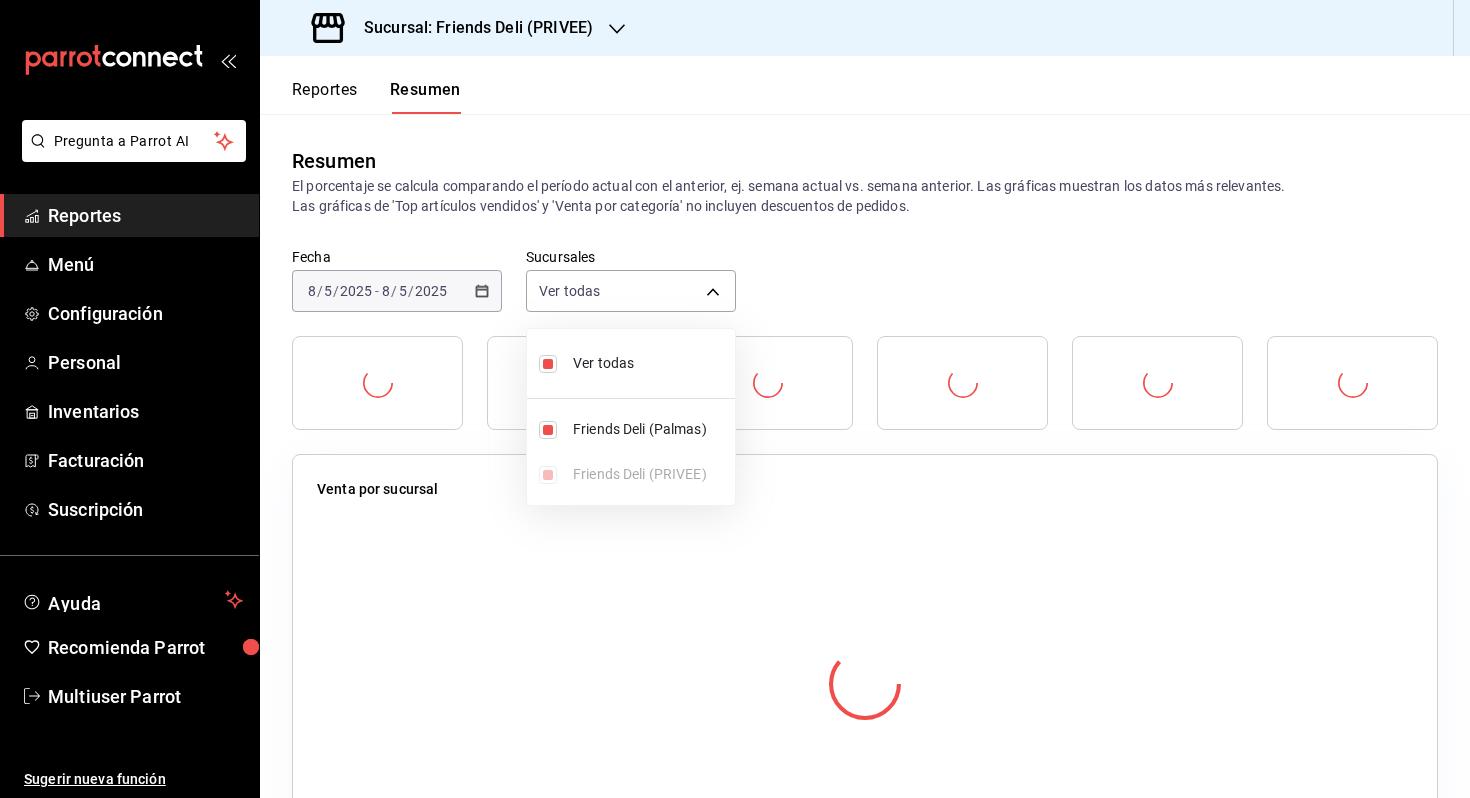 type on "[object Object],[object Object]" 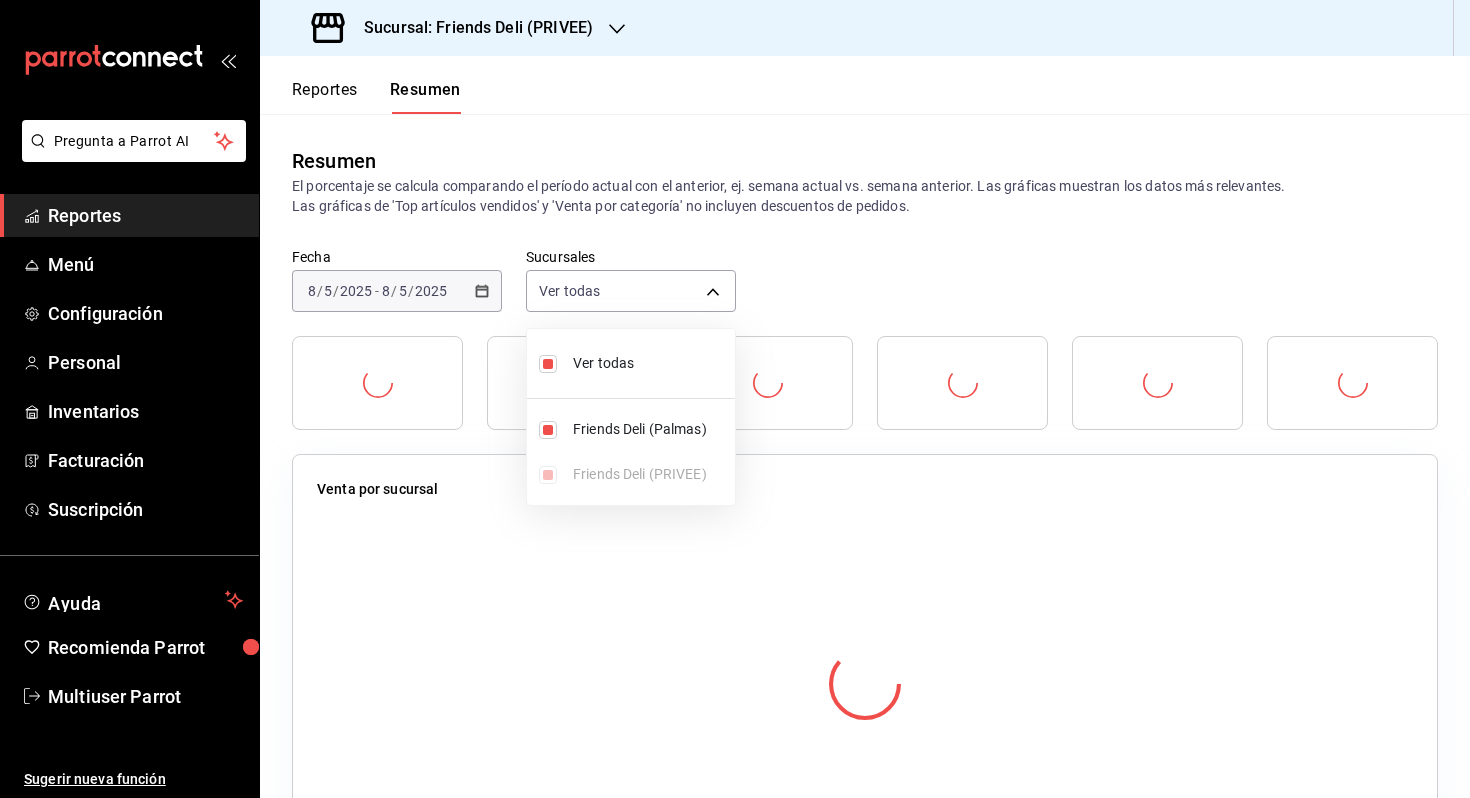checkbox on "true" 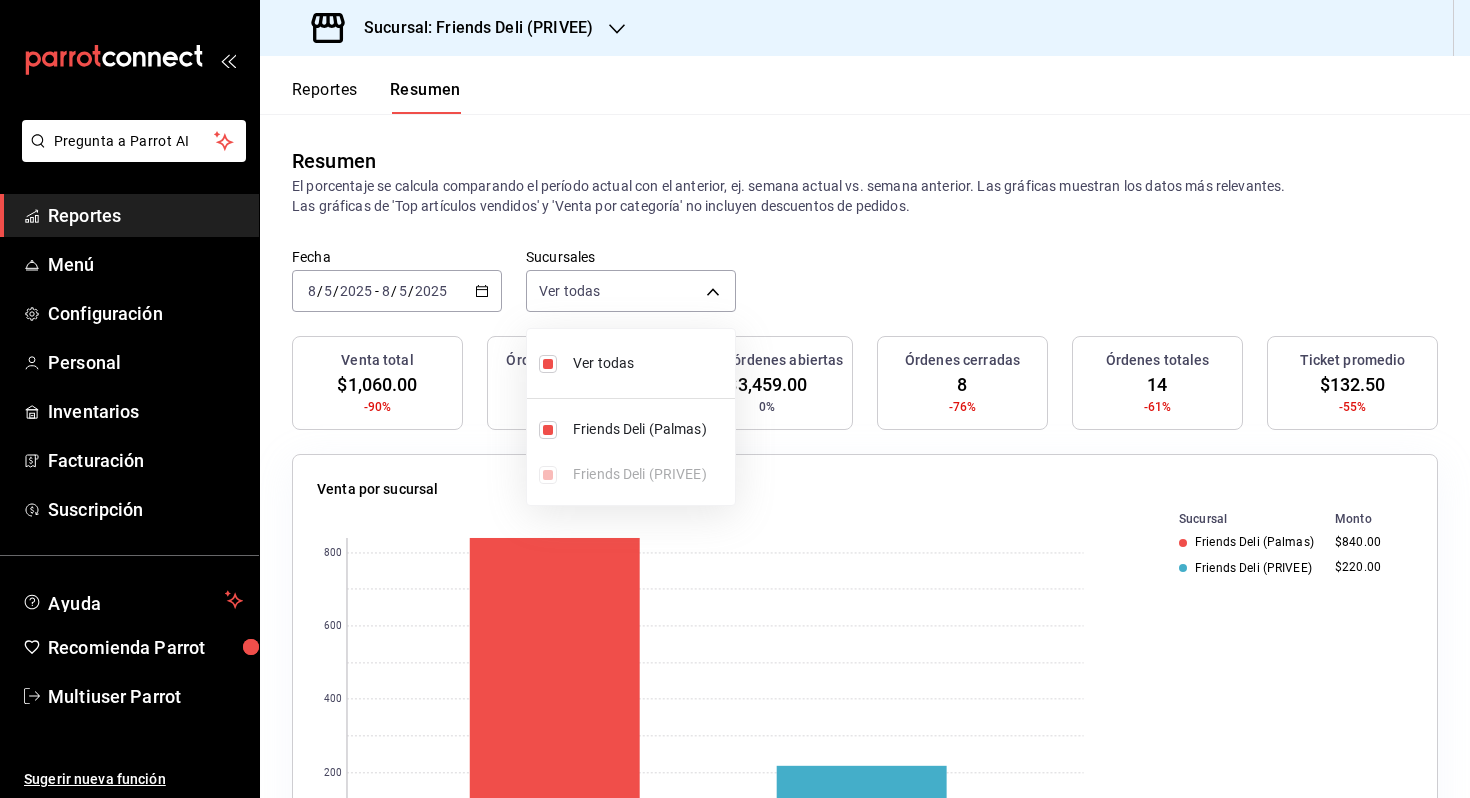 click at bounding box center (735, 399) 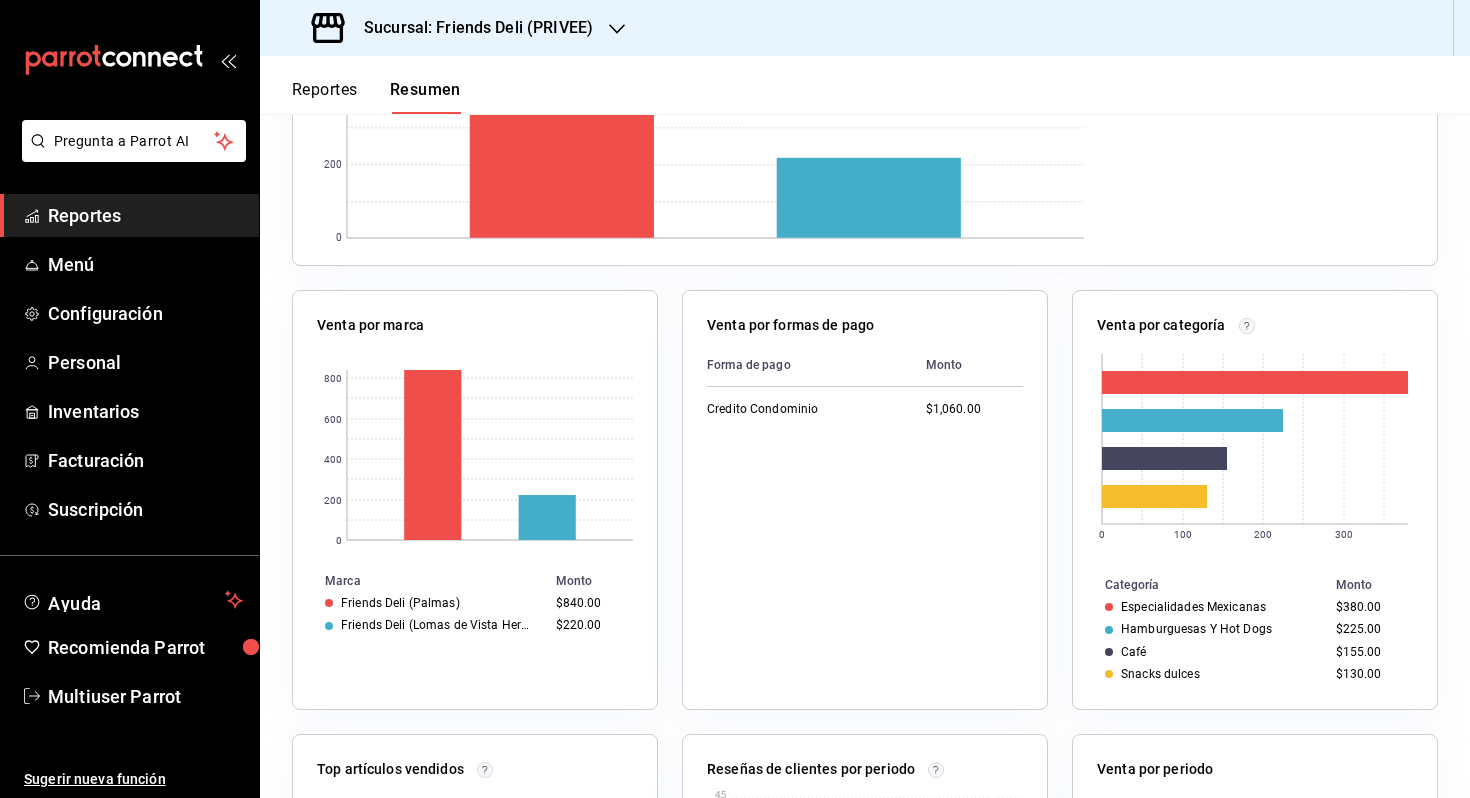 scroll, scrollTop: 0, scrollLeft: 0, axis: both 